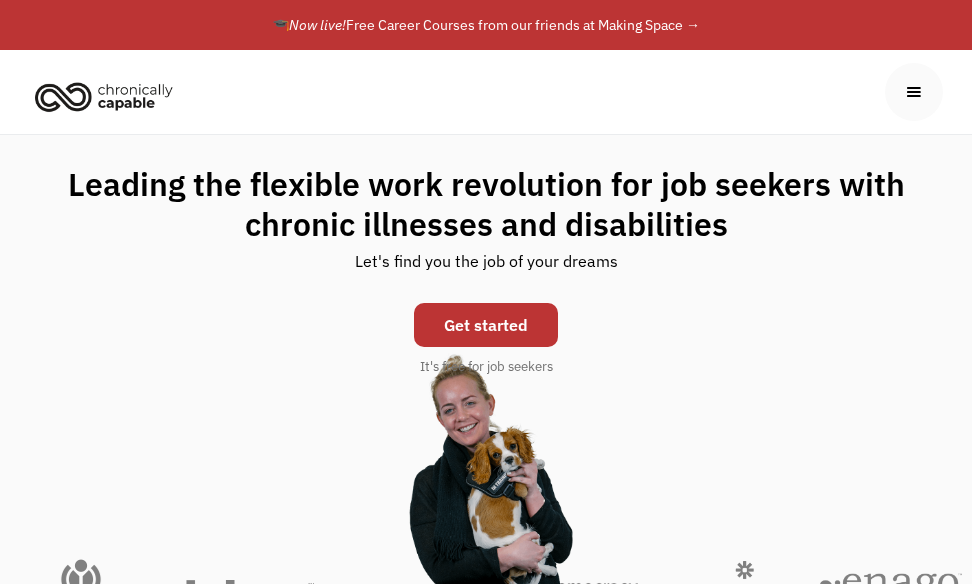 scroll, scrollTop: 0, scrollLeft: 0, axis: both 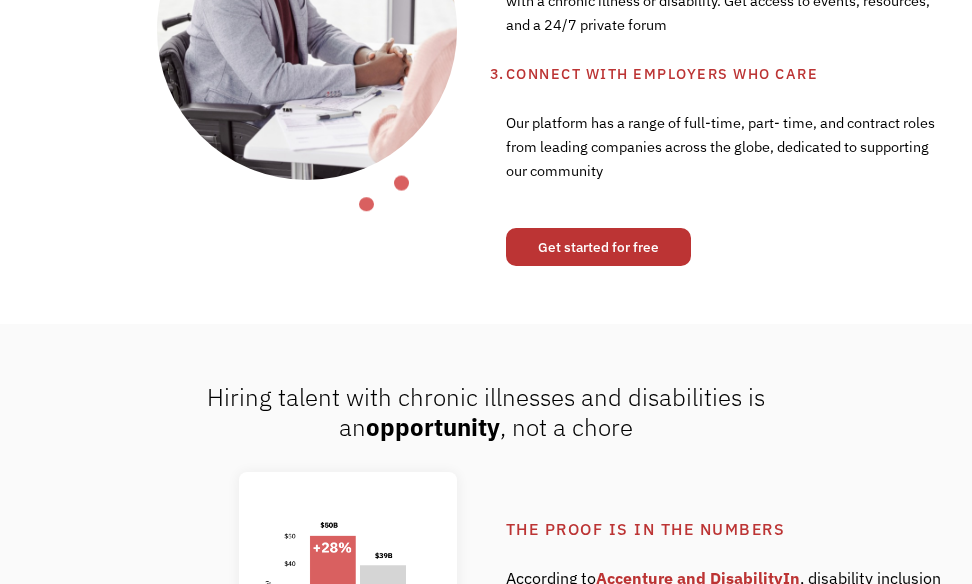click on "Get started for free" at bounding box center [598, 247] 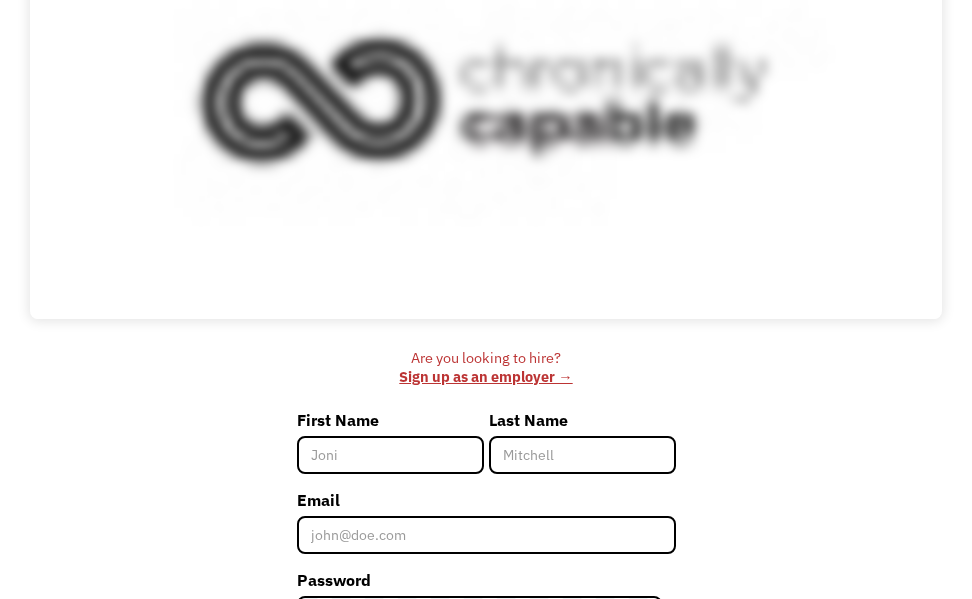 scroll, scrollTop: 352, scrollLeft: 0, axis: vertical 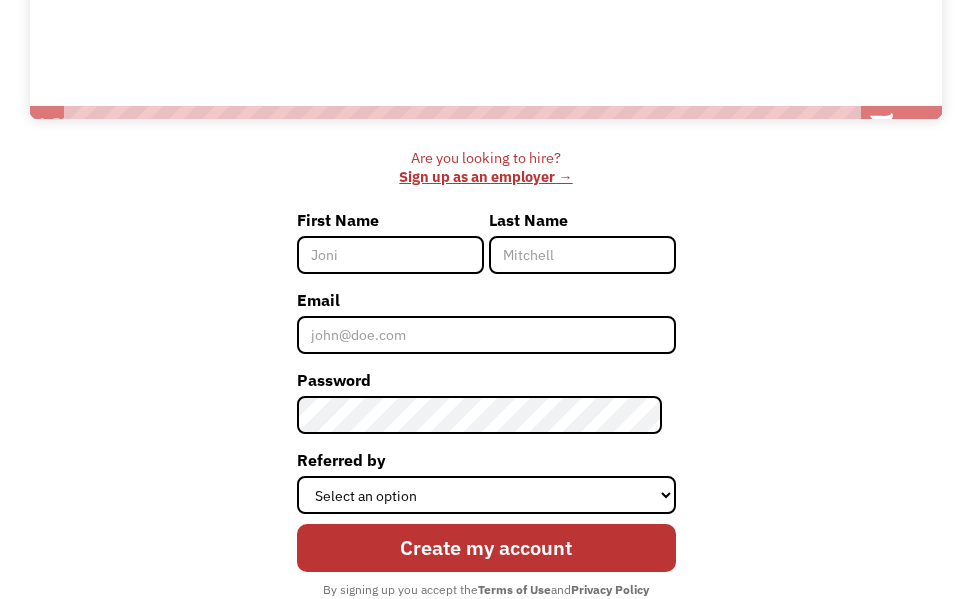 click on "First Name" at bounding box center [390, 255] 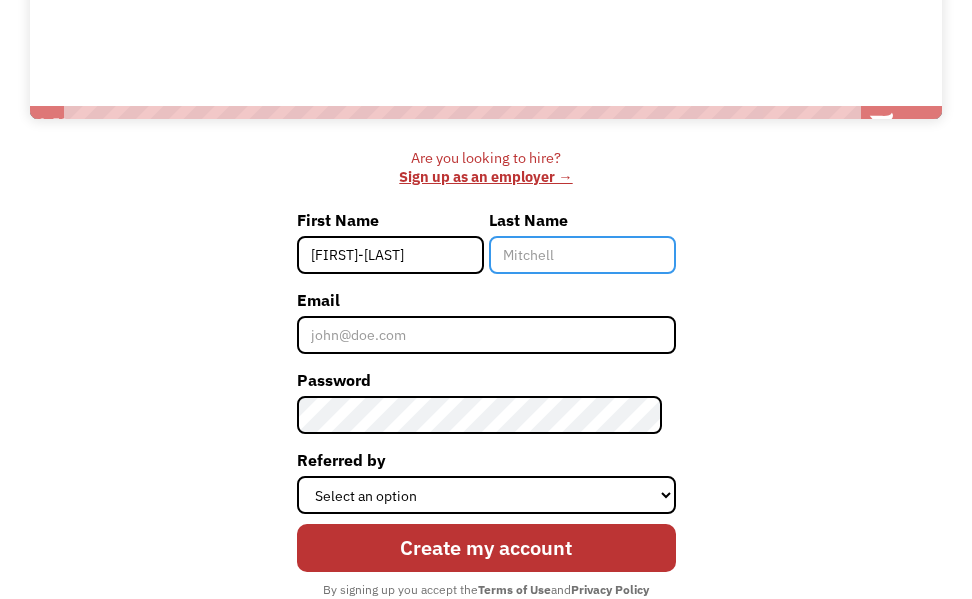 type on "Jackson" 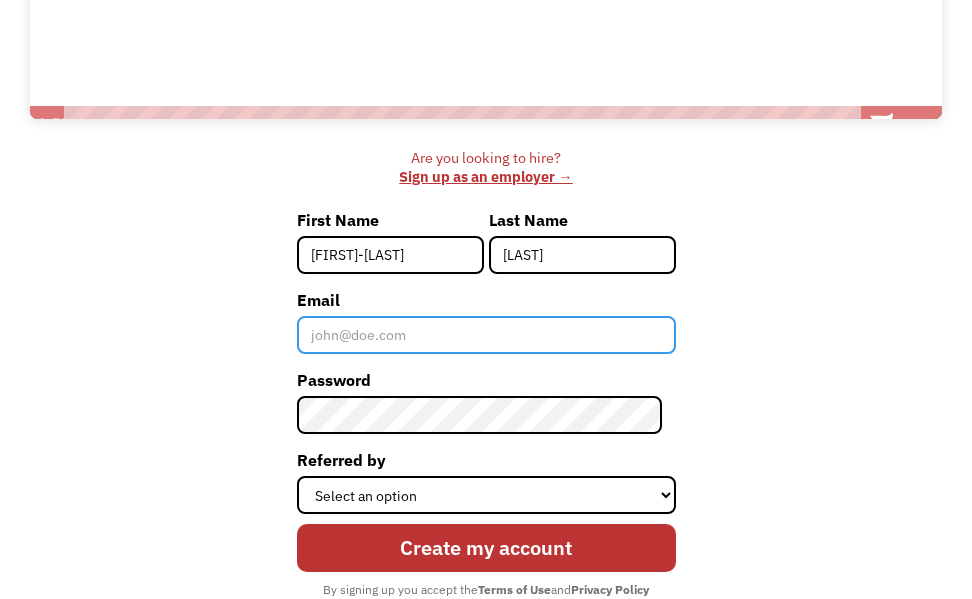 click on "Email" at bounding box center [486, 335] 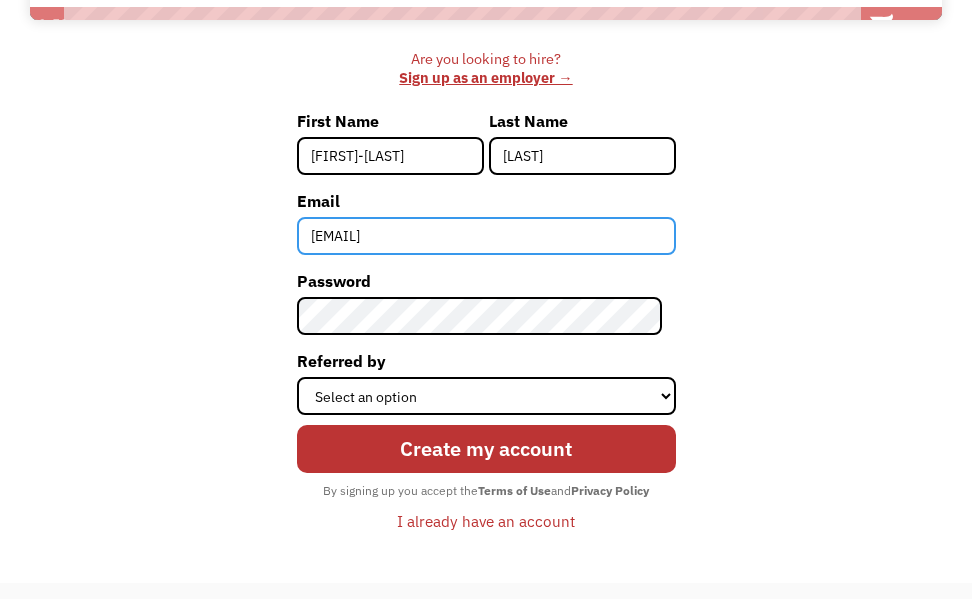 scroll, scrollTop: 652, scrollLeft: 0, axis: vertical 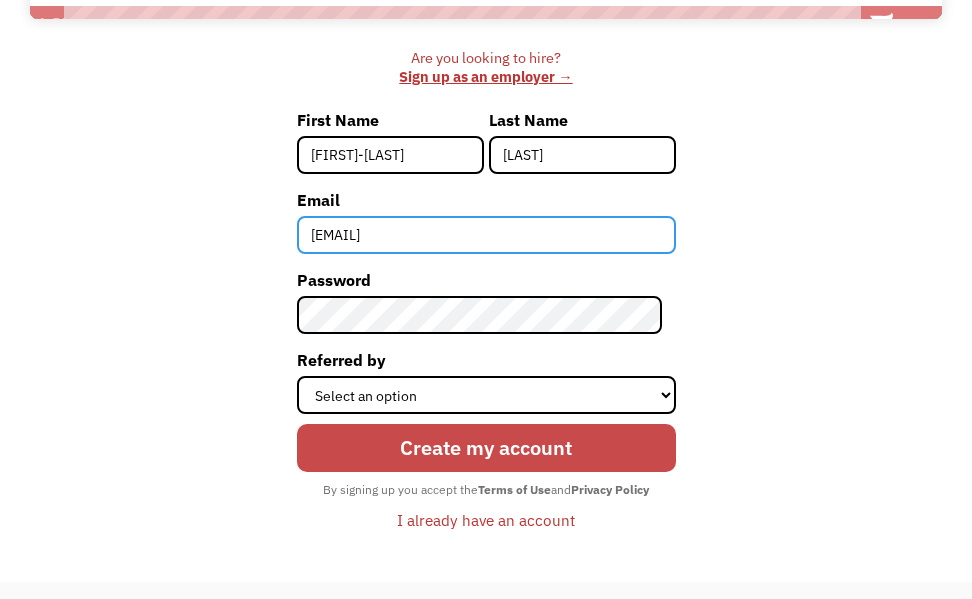 type on "[EMAIL]" 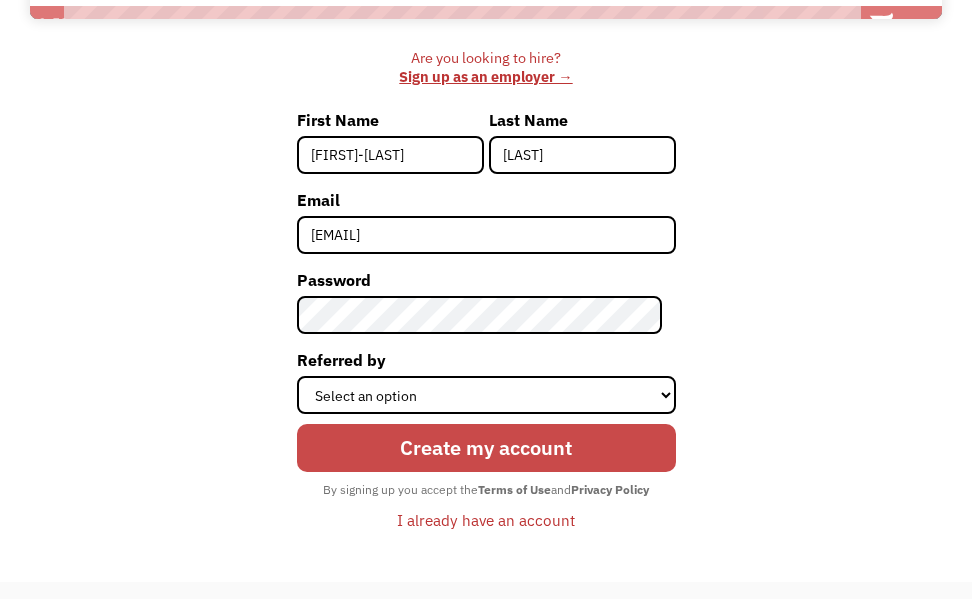 click on "Create my account" at bounding box center [486, 448] 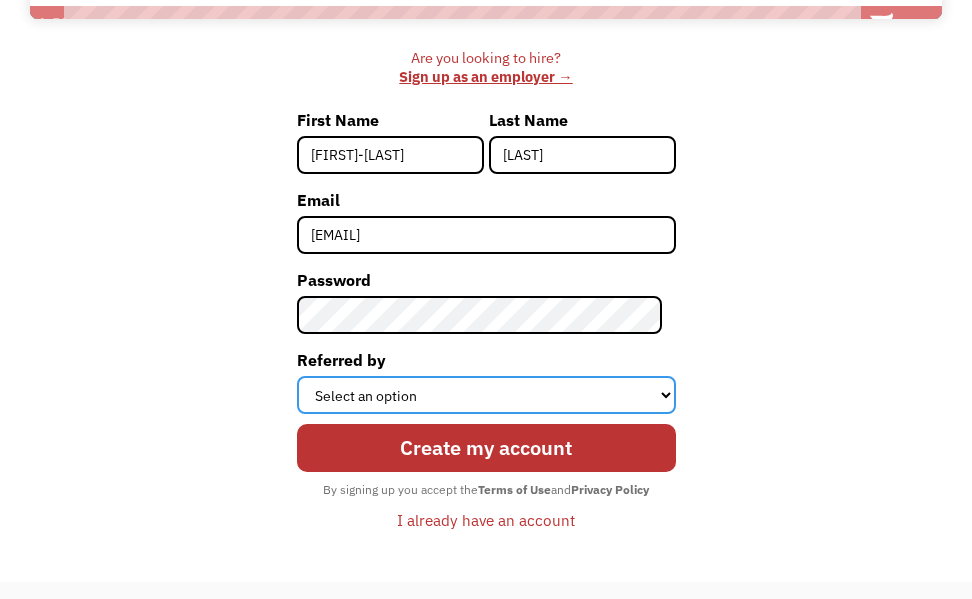 click on "Select an option Instagram Facebook Twitter Search Engine News Article Word of Mouth Employer Other" at bounding box center (486, 395) 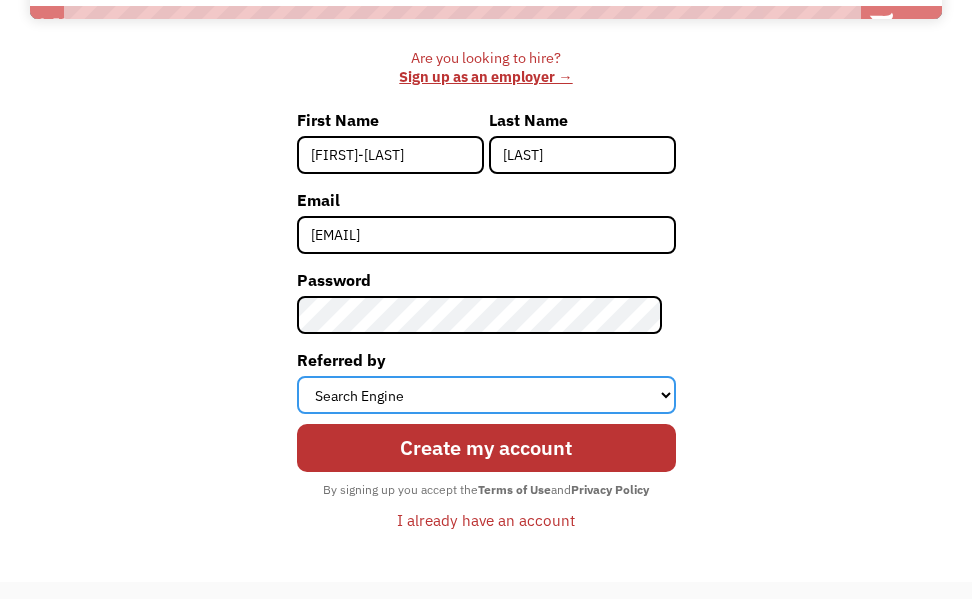 click on "Select an option Instagram Facebook Twitter Search Engine News Article Word of Mouth Employer Other" at bounding box center [486, 395] 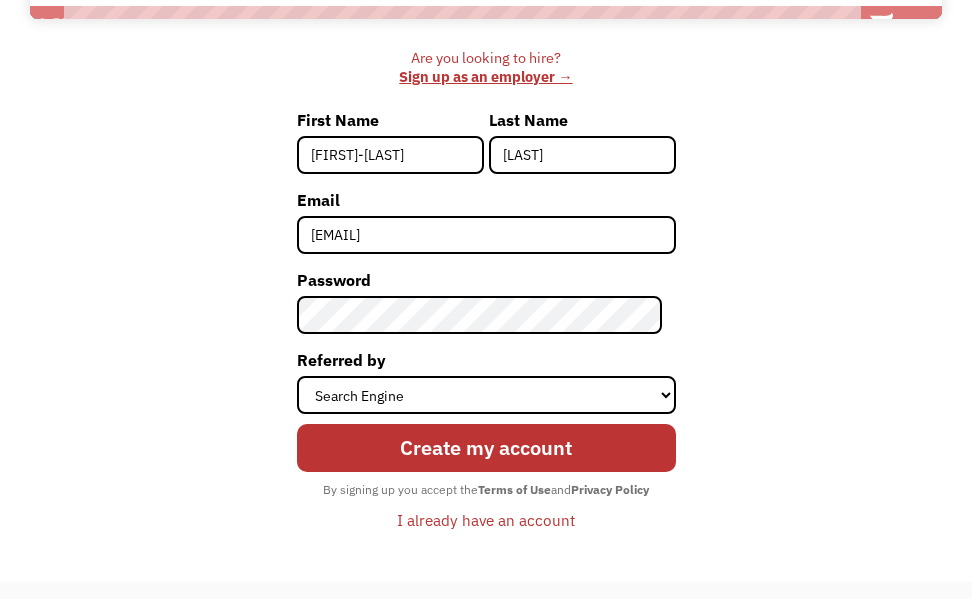 click on "Create my account" at bounding box center (486, 448) 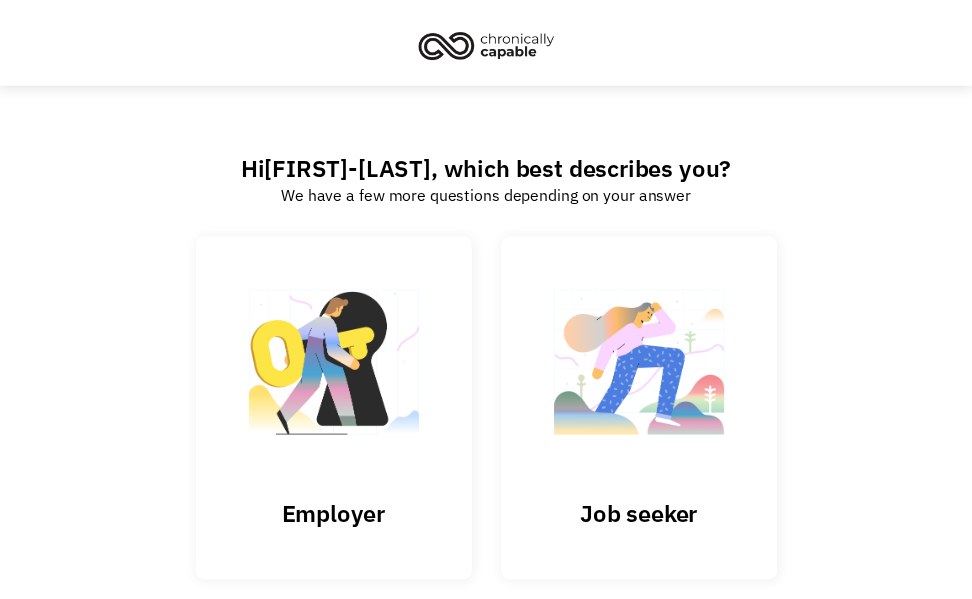 scroll, scrollTop: 0, scrollLeft: 0, axis: both 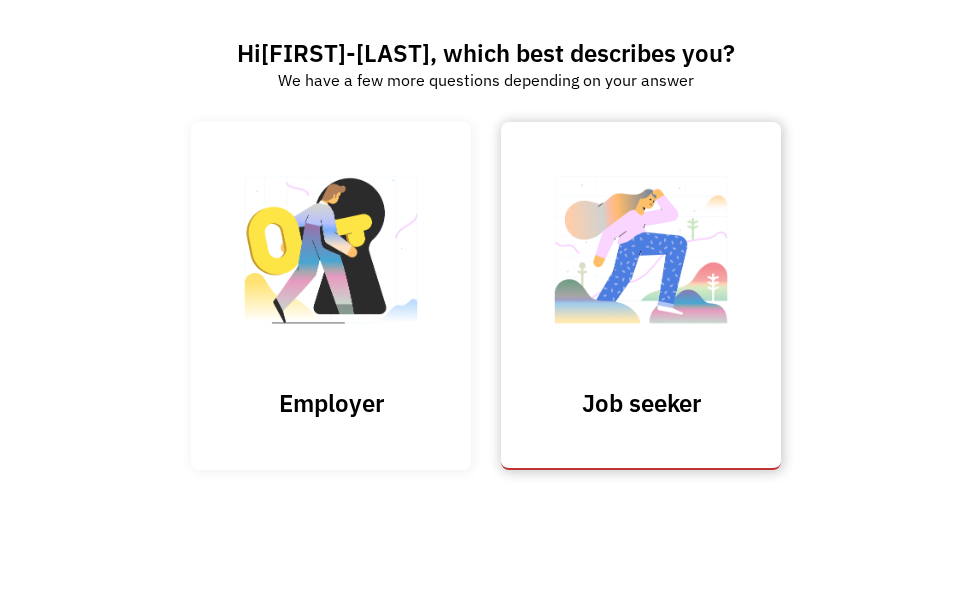 click at bounding box center (641, 259) 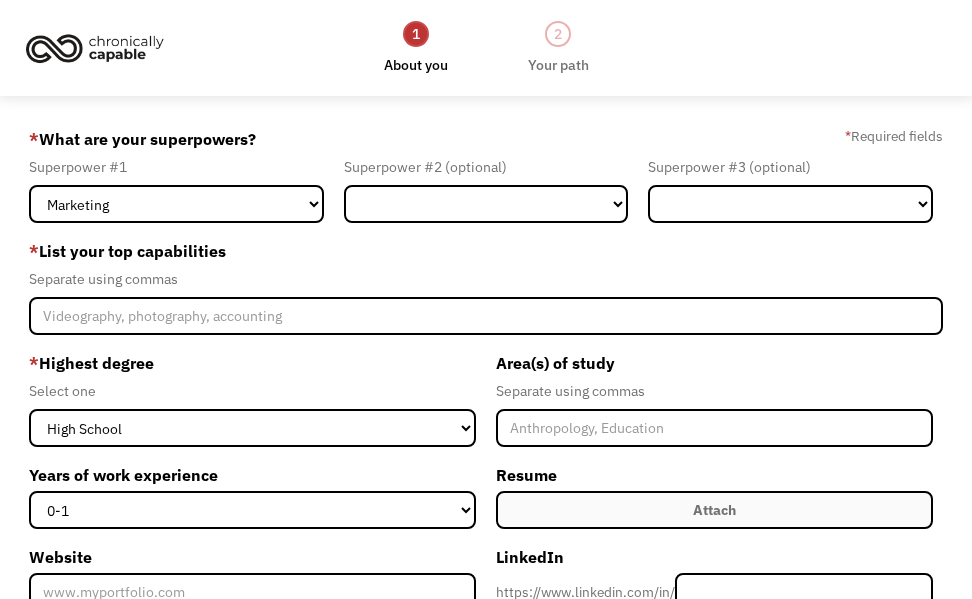 scroll, scrollTop: 0, scrollLeft: 0, axis: both 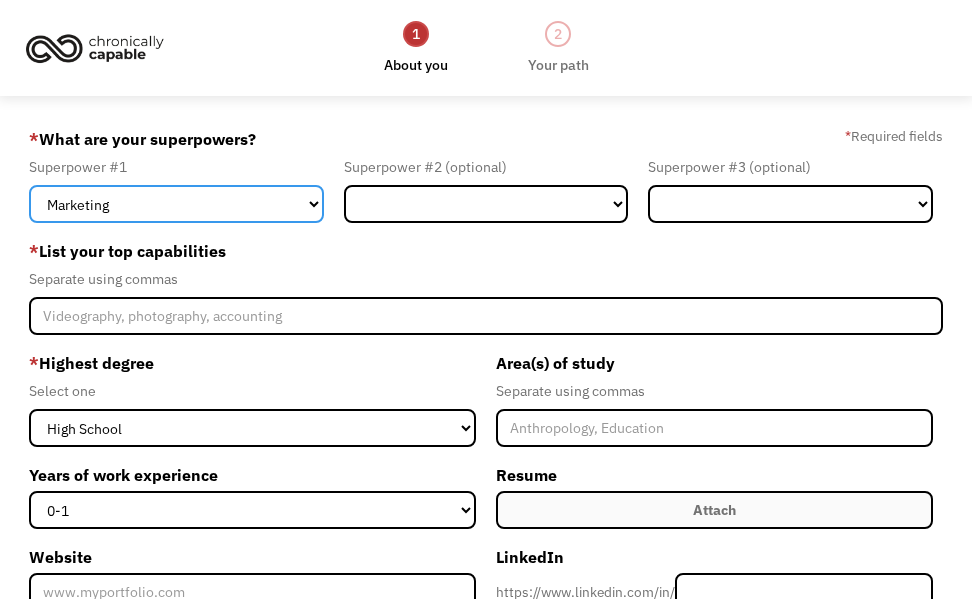 click on "Marketing Human Resources Finance Technology Operations Sales Industrial & Manufacturing Administration Legal Communications & Public Relations Customer Service Design Healthcare Science & Education Engineering & Construction Other" at bounding box center (176, 204) 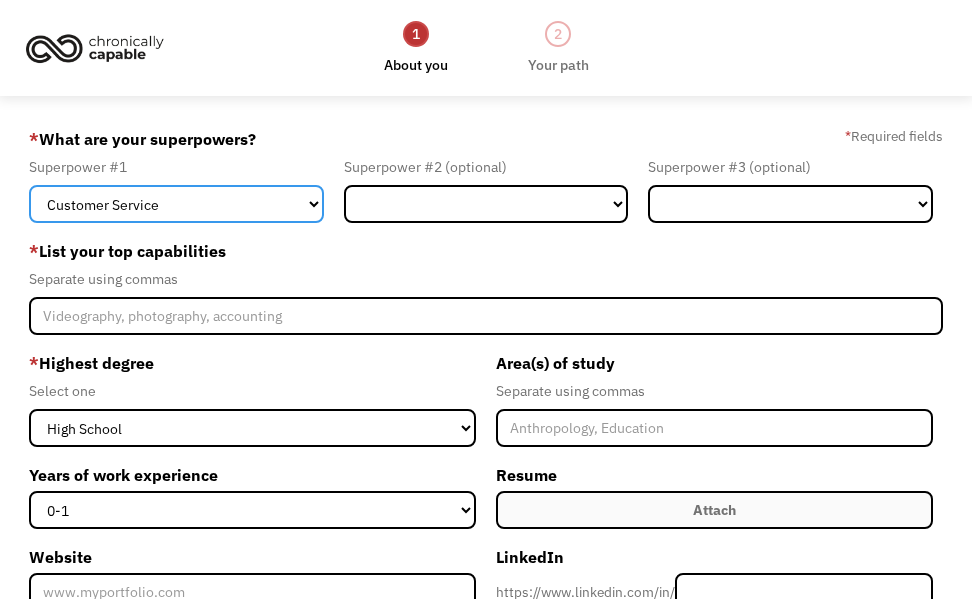 click on "Marketing Human Resources Finance Technology Operations Sales Industrial & Manufacturing Administration Legal Communications & Public Relations Customer Service Design Healthcare Science & Education Engineering & Construction Other" at bounding box center [176, 204] 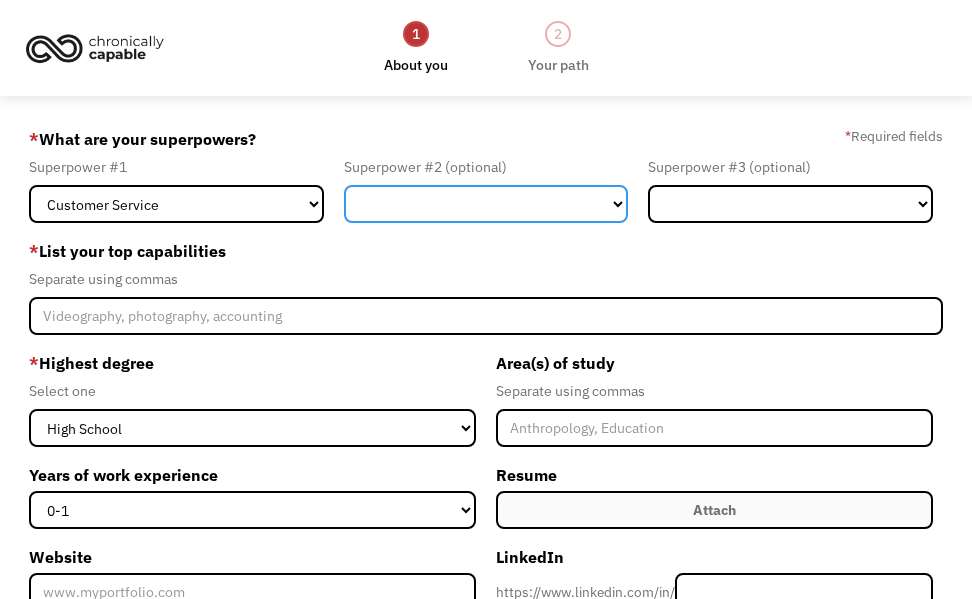 click on "Marketing Human Resources Finance Technology Operations Sales Industrial & Manufacturing Administration Legal Communications & Public Relations Customer Service Design Healthcare Science & Education Engineering & Construction Other" at bounding box center (486, 204) 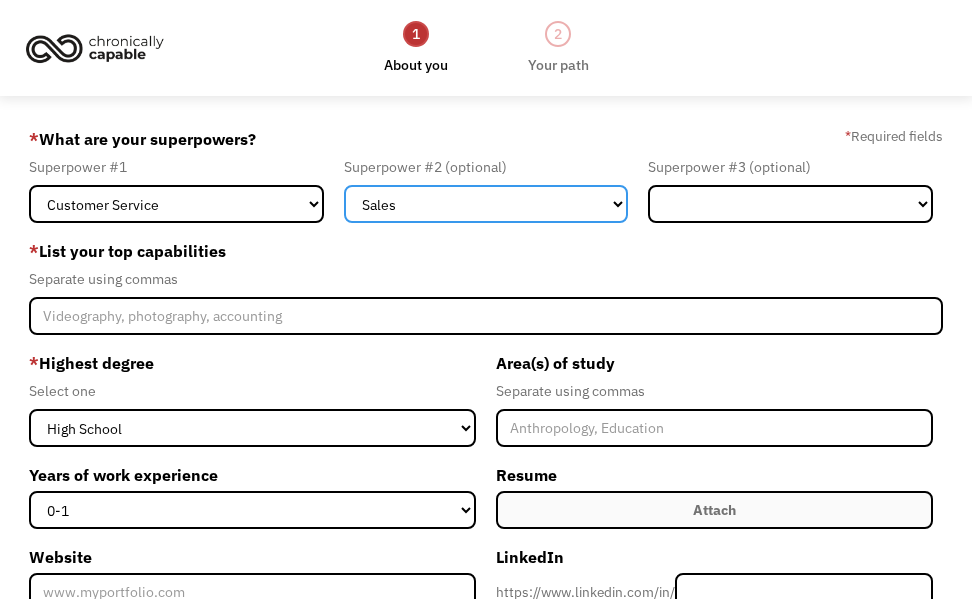 click on "Marketing Human Resources Finance Technology Operations Sales Industrial & Manufacturing Administration Legal Communications & Public Relations Customer Service Design Healthcare Science & Education Engineering & Construction Other" at bounding box center (486, 204) 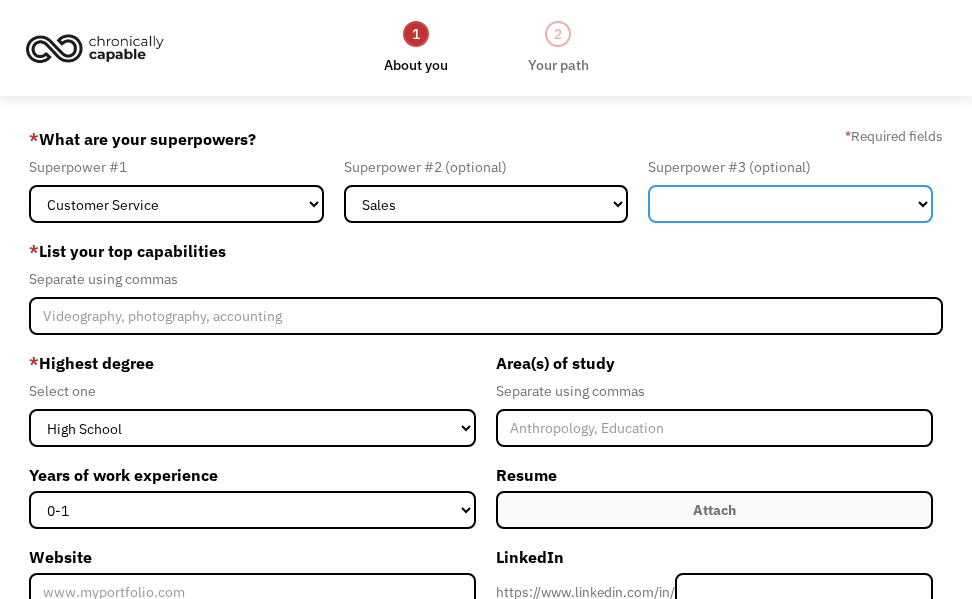 click on "Marketing Human Resources Finance Technology Operations Sales Industrial & Manufacturing Administration Legal Communications & Public Relations Customer Service Design Healthcare Science & Education Engineering & Construction Other" at bounding box center (790, 204) 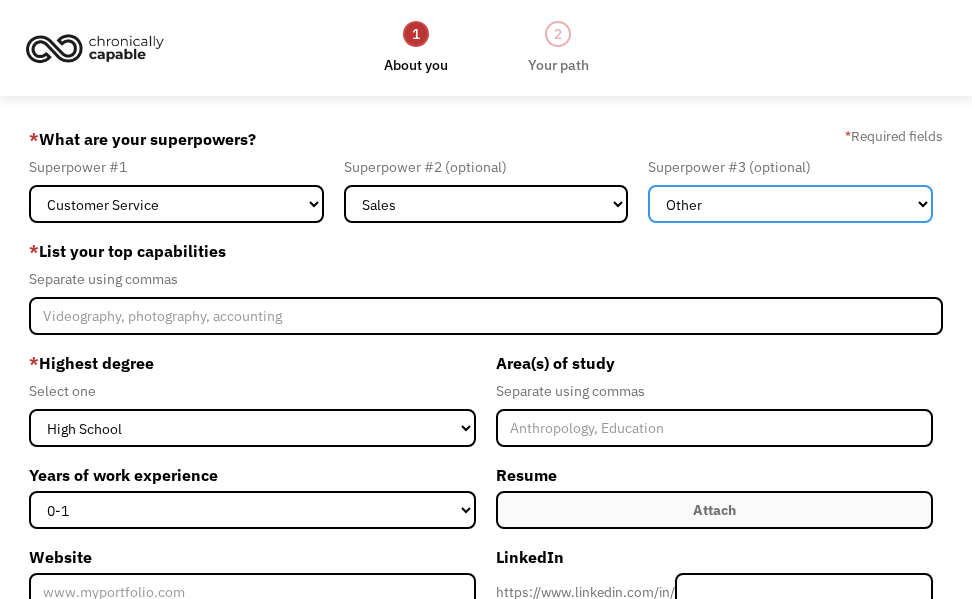 click on "Marketing Human Resources Finance Technology Operations Sales Industrial & Manufacturing Administration Legal Communications & Public Relations Customer Service Design Healthcare Science & Education Engineering & Construction Other" at bounding box center (790, 204) 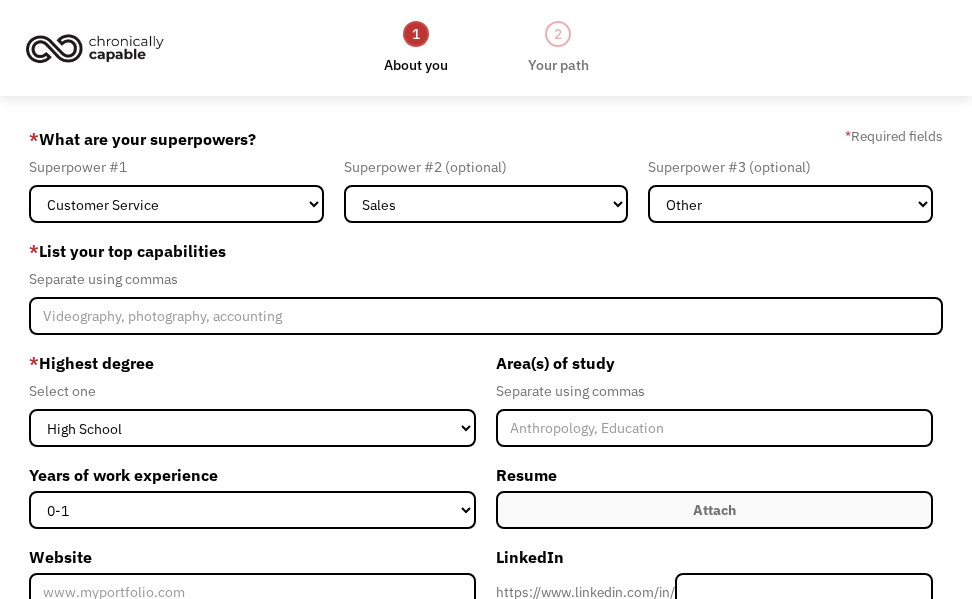 click on "Separate using commas" at bounding box center (486, 279) 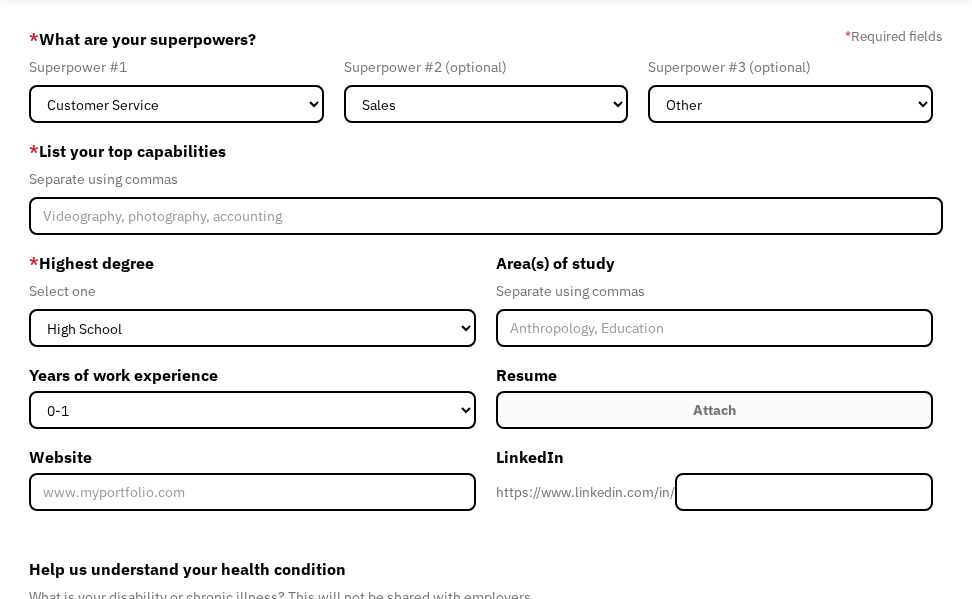 click on "Attach" at bounding box center (714, 410) 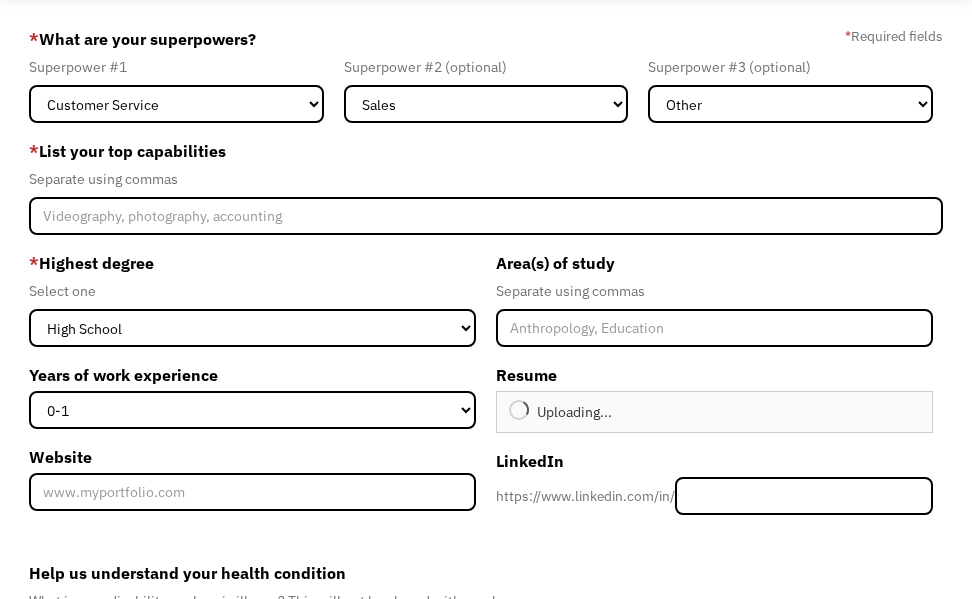 type on "Continue" 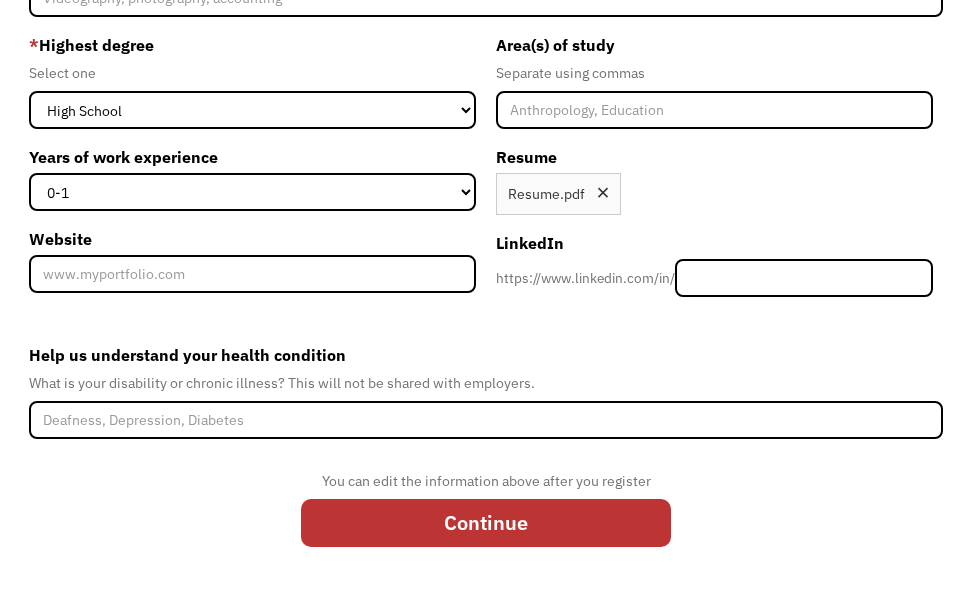 scroll, scrollTop: 334, scrollLeft: 0, axis: vertical 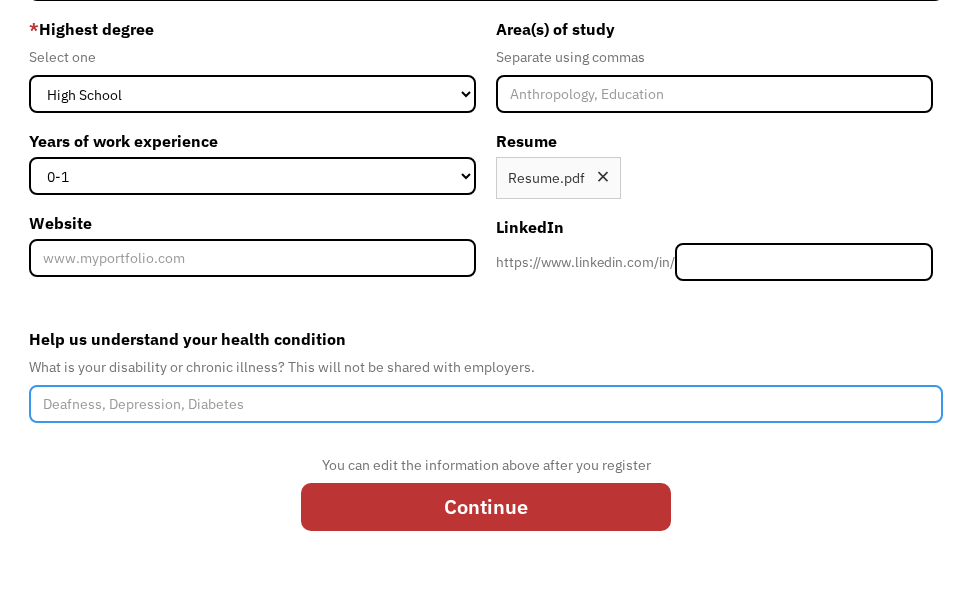 click on "Help us understand your health condition" at bounding box center (486, 404) 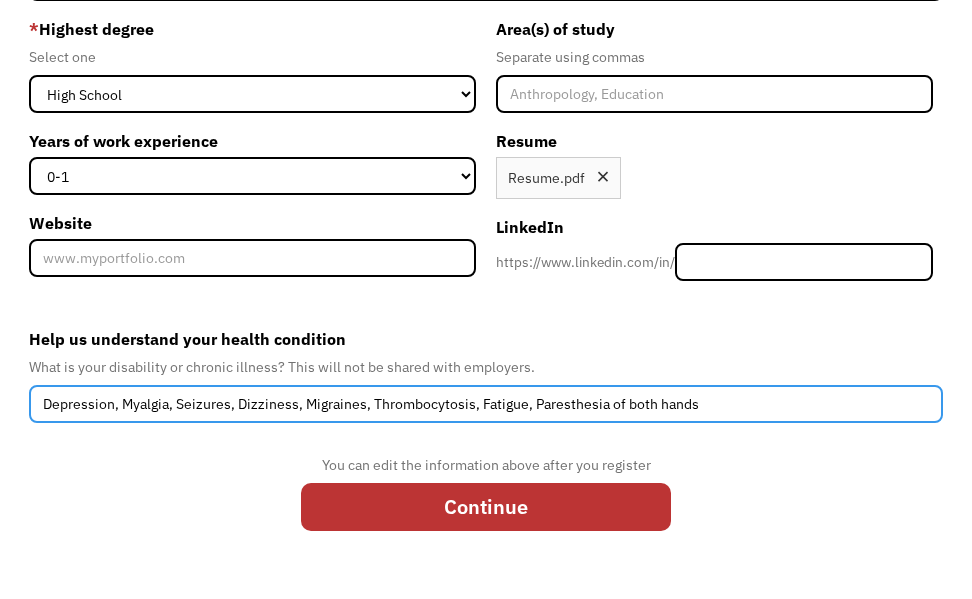 click on "Depression, Myalgia, Seizures, Dizziness, Migraines, Thrombocytosis, Fatigue, Paresthesia of both hands" at bounding box center (486, 404) 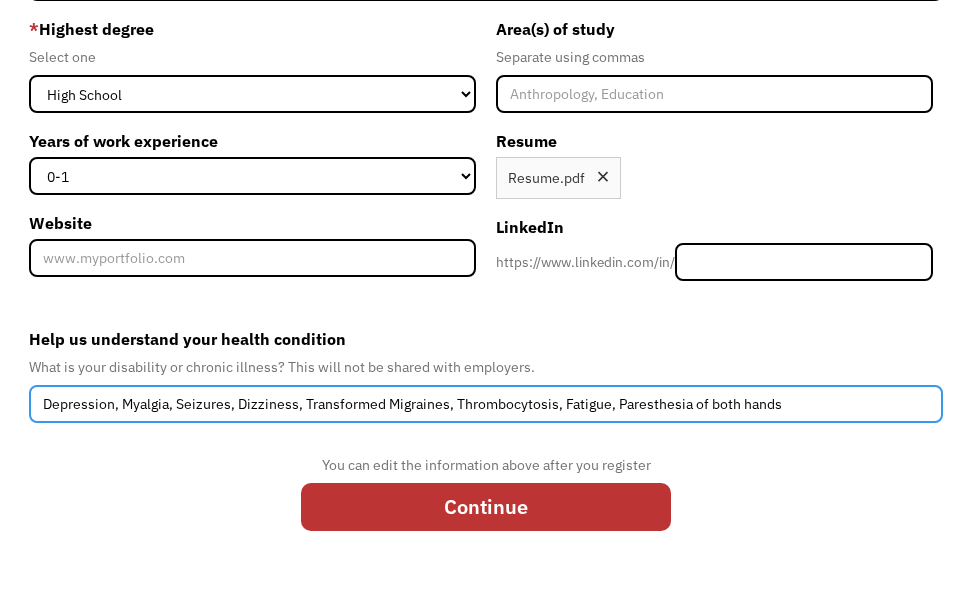 click on "Depression, Myalgia, Seizures, Dizziness, Transformed Migraines, Thrombocytosis, Fatigue, Paresthesia of both hands" at bounding box center (486, 404) 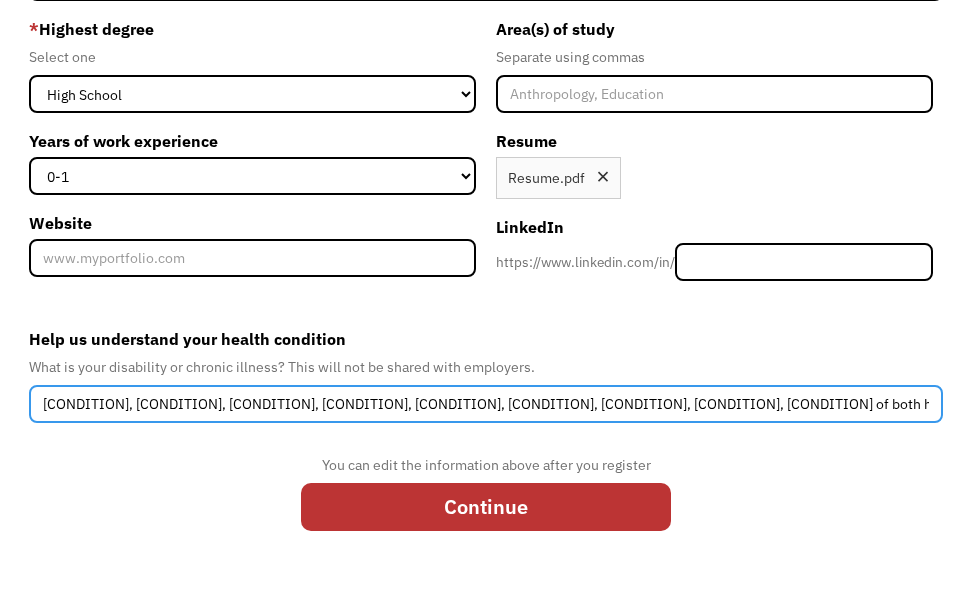 click on "Depression, Myalgia, Seizures, Dizziness, Transformed migraines, Thrombocytosis, Fatigue, Paresthesia of both hands" at bounding box center (486, 404) 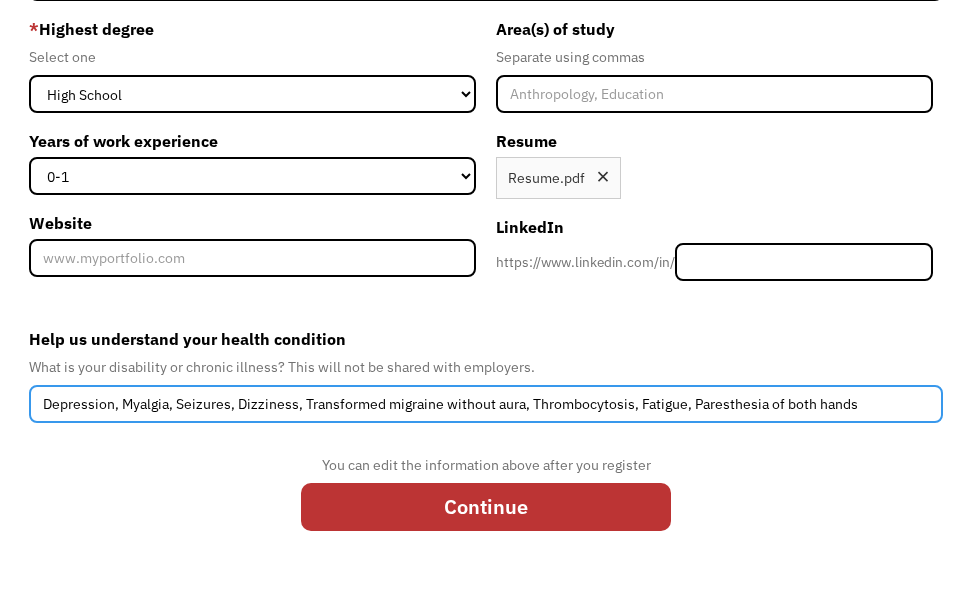 click on "Depression, Myalgia, Seizures, Dizziness, Transformed migraine without aura, Thrombocytosis, Fatigue, Paresthesia of both hands" at bounding box center (486, 404) 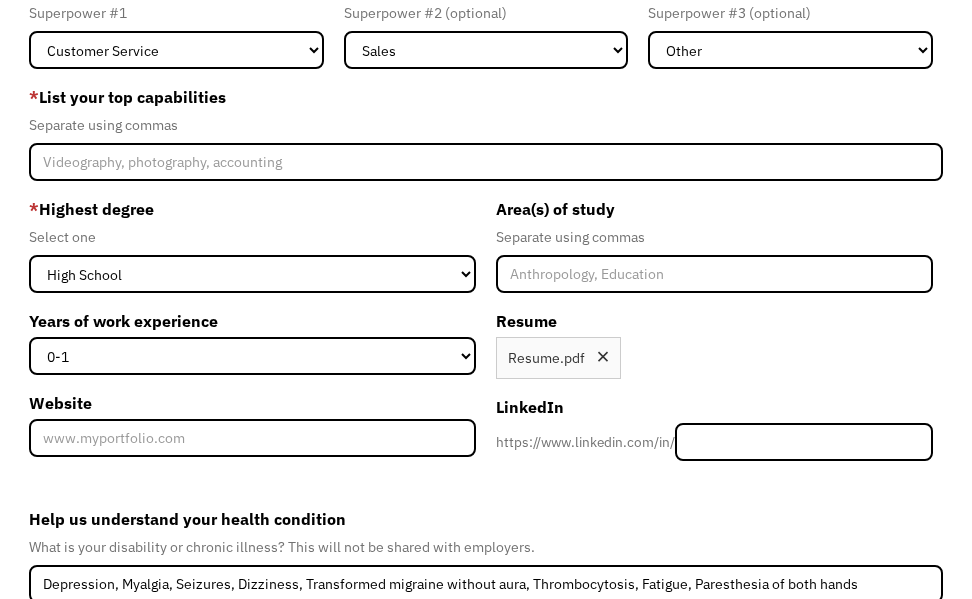 scroll, scrollTop: 134, scrollLeft: 0, axis: vertical 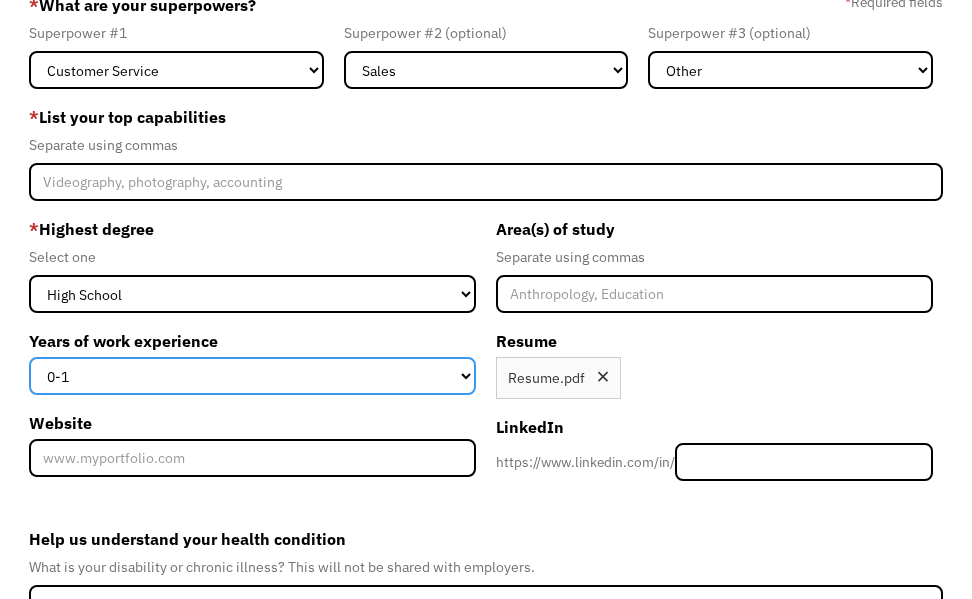 click on "0-1 2-4 5-10 11-15 15+" at bounding box center (252, 376) 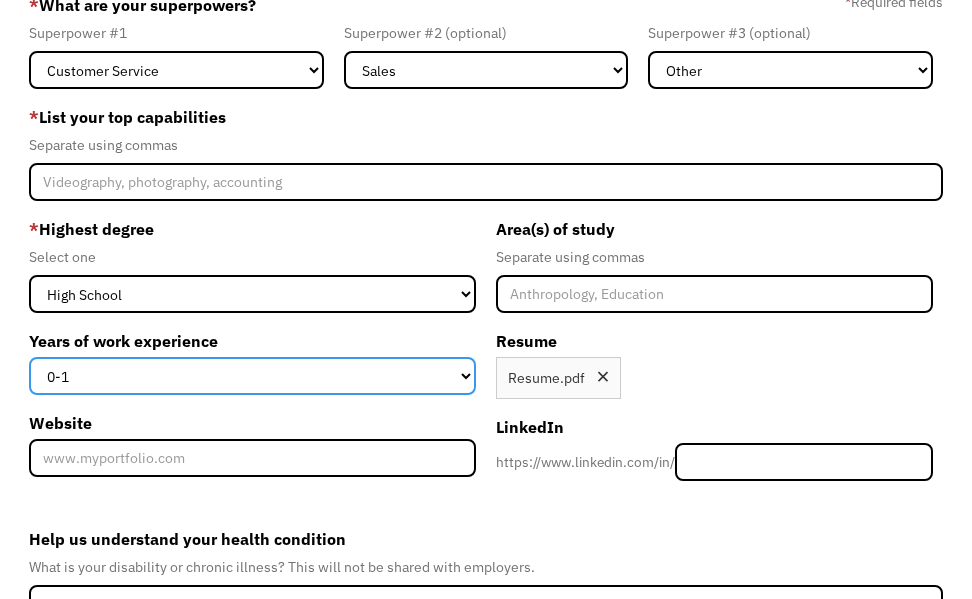 click on "0-1 2-4 5-10 11-15 15+" at bounding box center [252, 376] 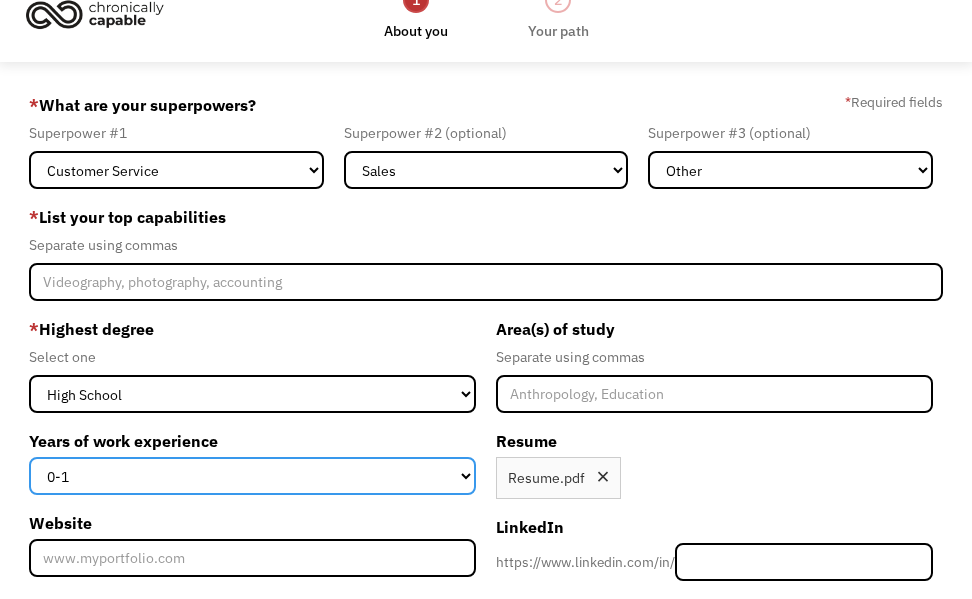 scroll, scrollTop: 0, scrollLeft: 0, axis: both 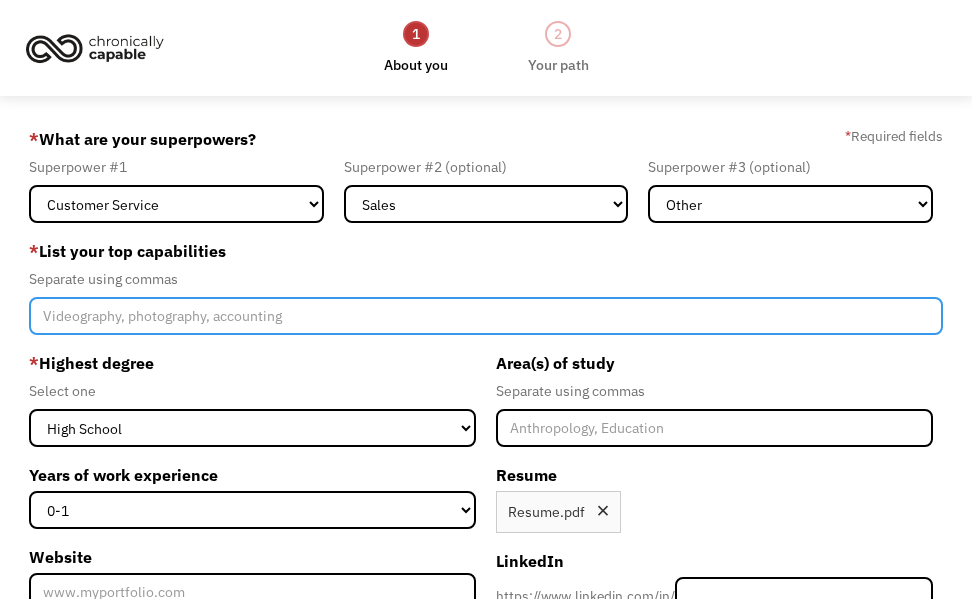 click at bounding box center [486, 316] 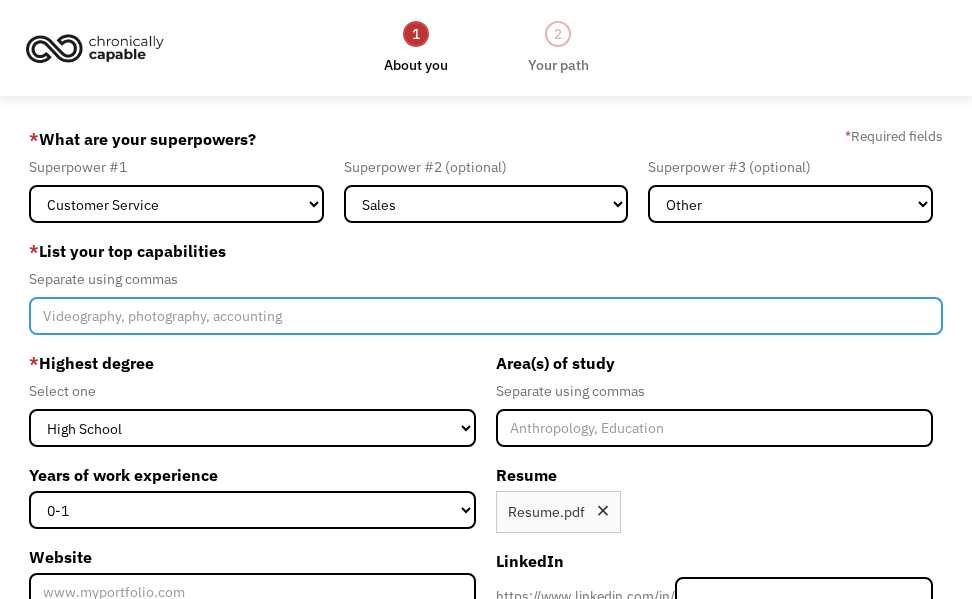 paste on "Food preparation and safety compliance  ● Cash handling and stock management  ● Customer service and support   ● Team collaboration and cleaning  ● Recipe adherence and quality control" 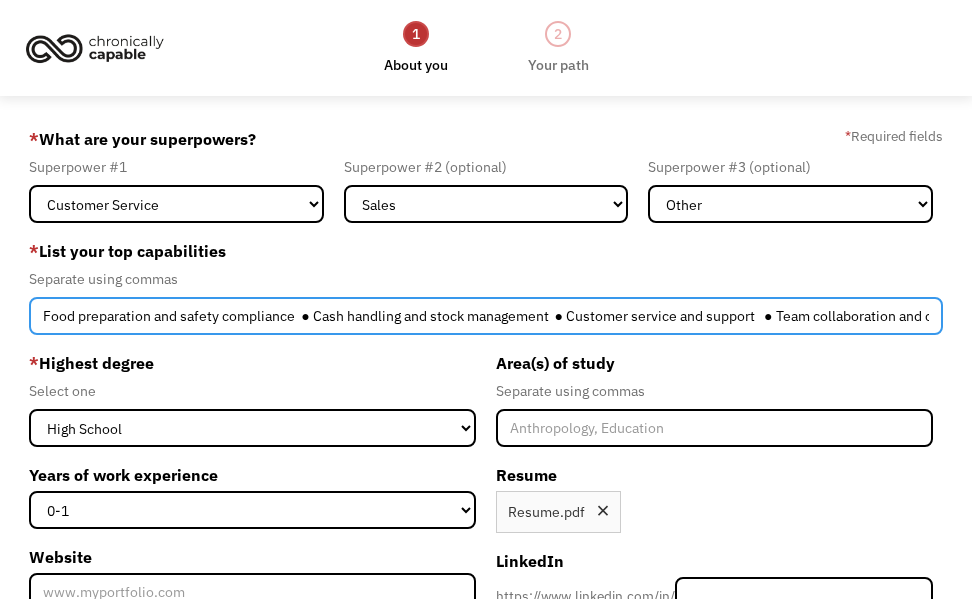 scroll, scrollTop: 0, scrollLeft: 314, axis: horizontal 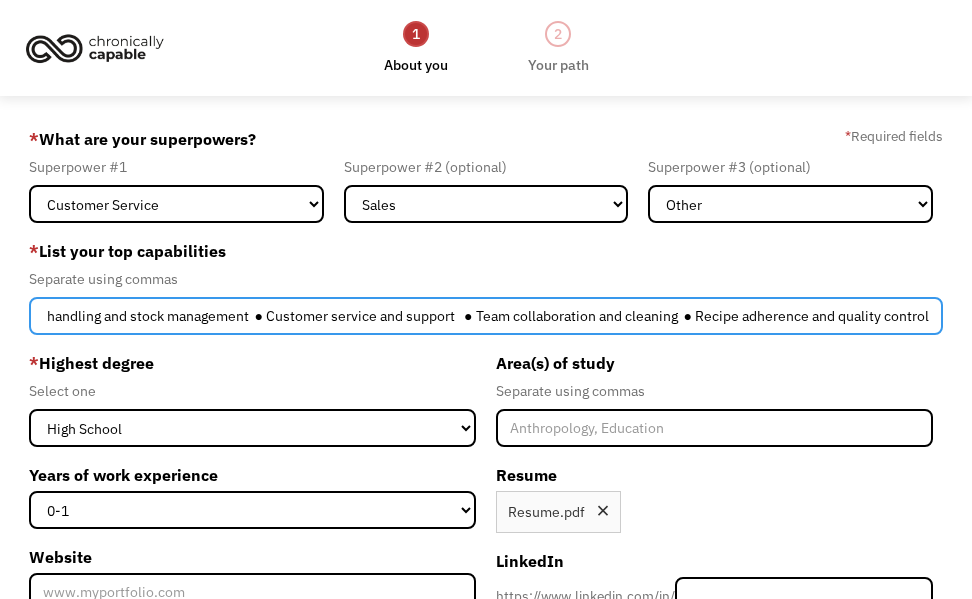 click on "Food preparation and safety compliance  ● Cash handling and stock management  ● Customer service and support   ● Team collaboration and cleaning  ● Recipe adherence and quality control" at bounding box center [486, 316] 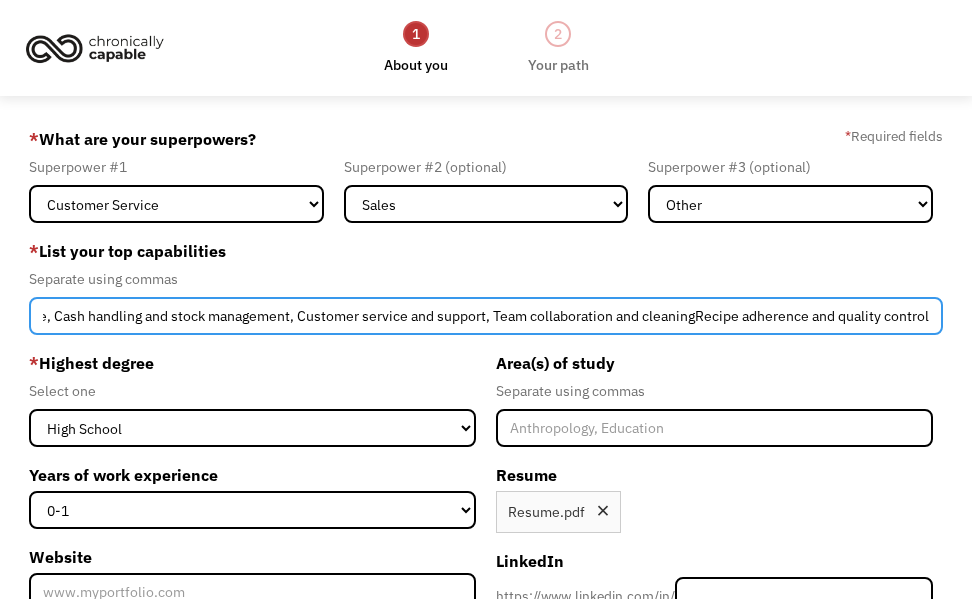 scroll, scrollTop: 0, scrollLeft: 258, axis: horizontal 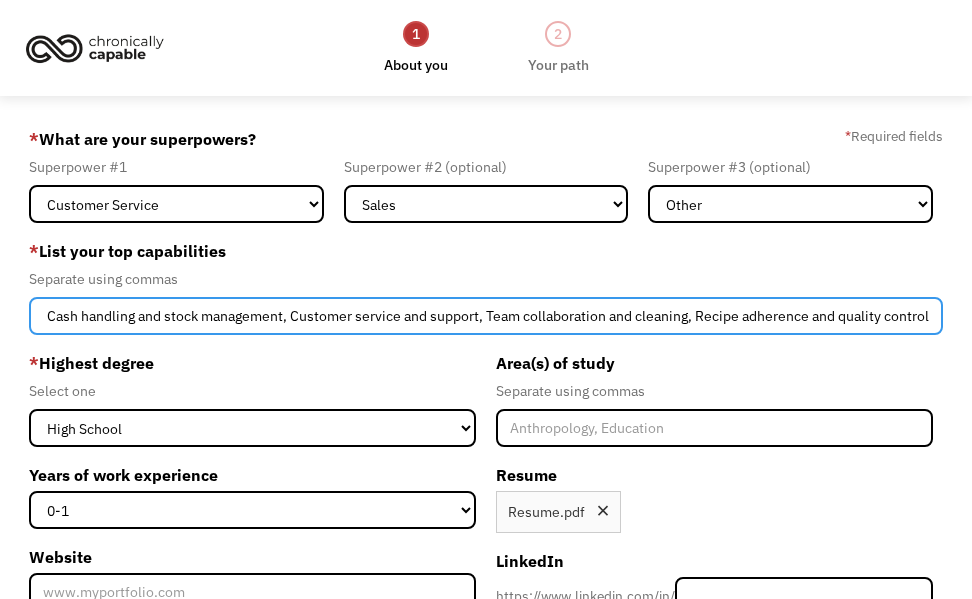 type on "Food preparation and safety compliance, Cash handling and stock management, Customer service and support, Team collaboration and cleaning, Recipe adherence and quality control" 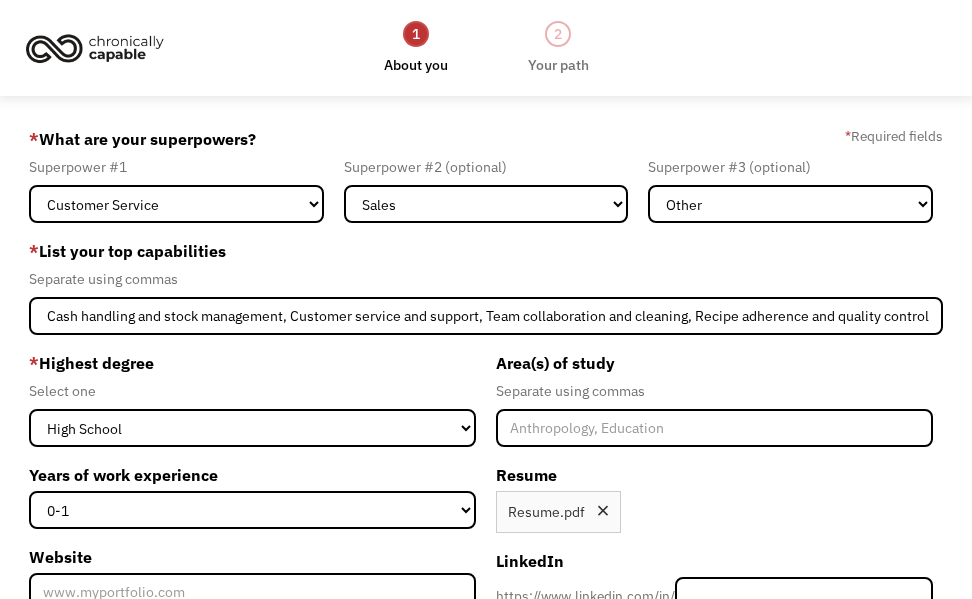 click on "Area(s) of study" at bounding box center [714, 363] 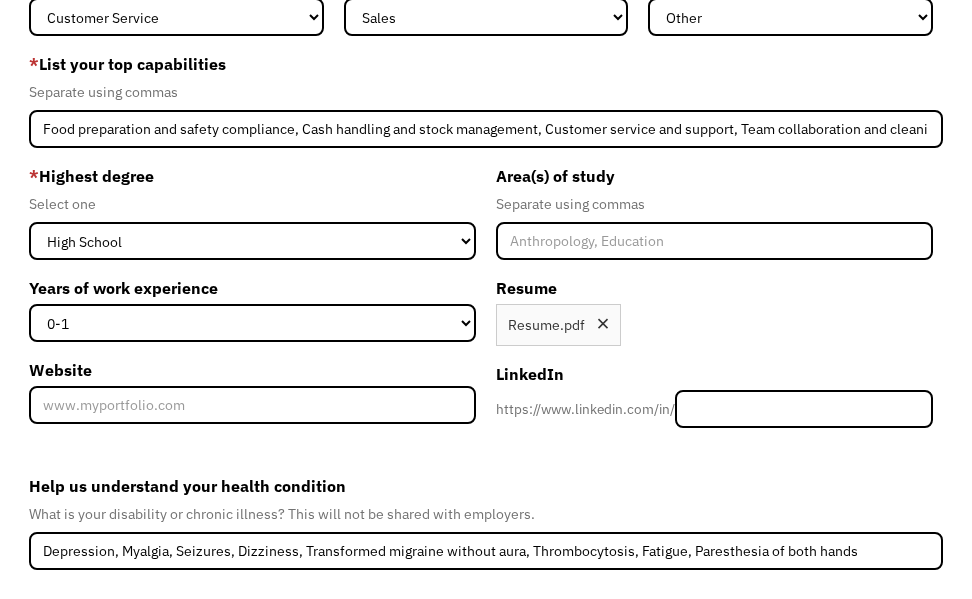 scroll, scrollTop: 334, scrollLeft: 0, axis: vertical 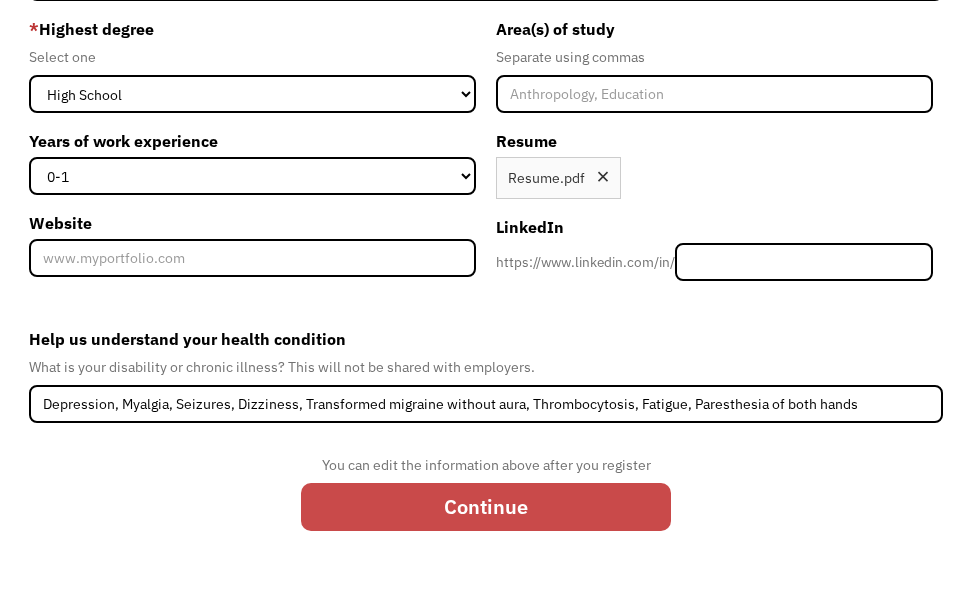 click on "Continue" at bounding box center (486, 507) 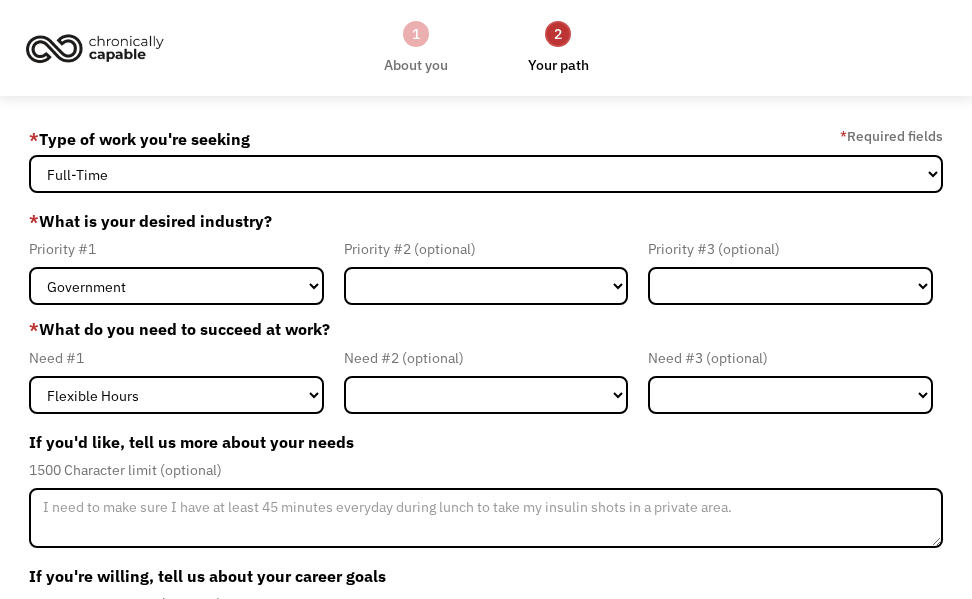scroll, scrollTop: 0, scrollLeft: 0, axis: both 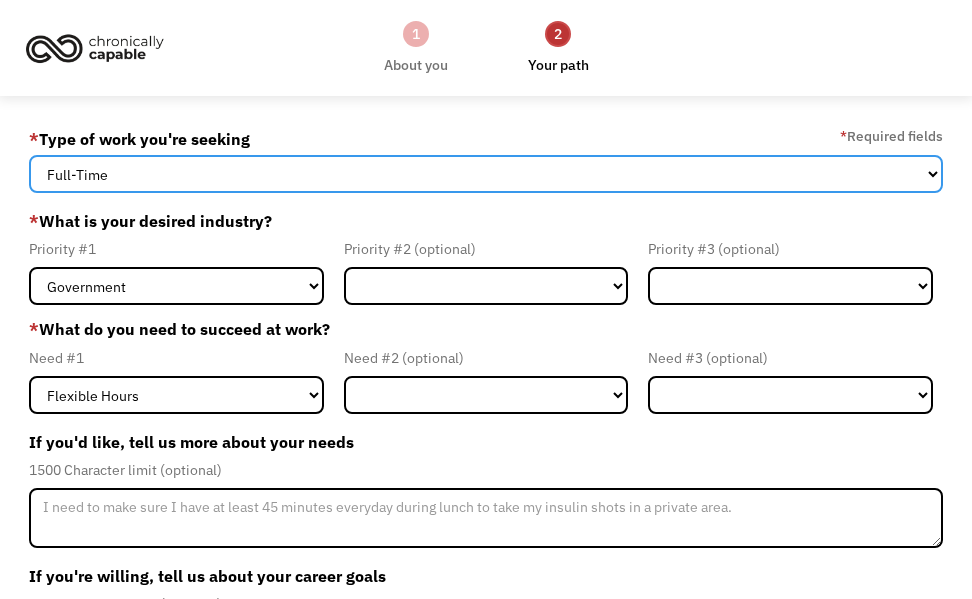 click on "Full-Time  Part-Time Both Full-Time and Part-Time" at bounding box center (486, 174) 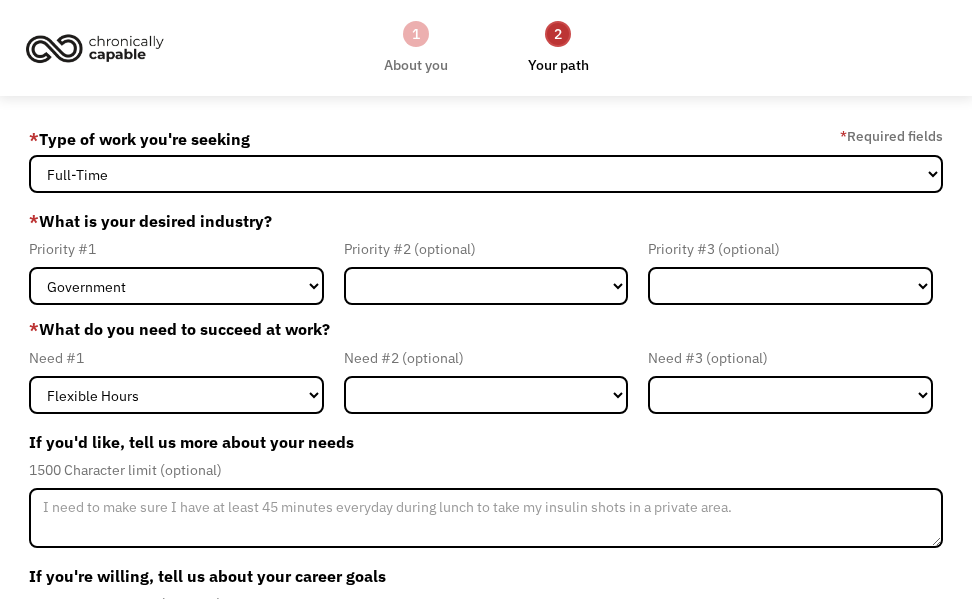 click on "* What is your desired industry?" at bounding box center [486, 221] 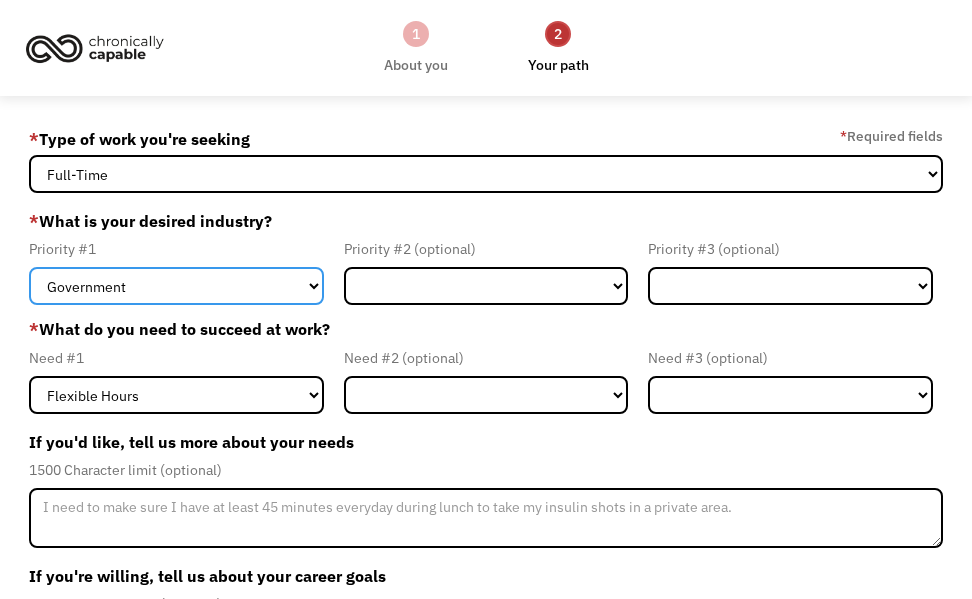 click on "Government Finance & Insurance Health & Social Care Tech & Engineering Creative & Design Administrative Education Other" at bounding box center (176, 286) 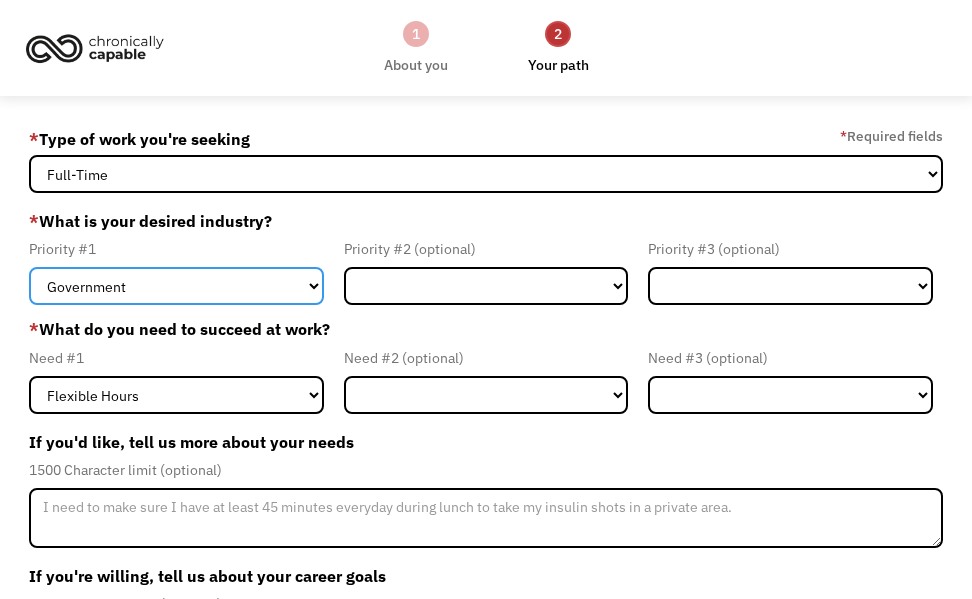 select on "Other" 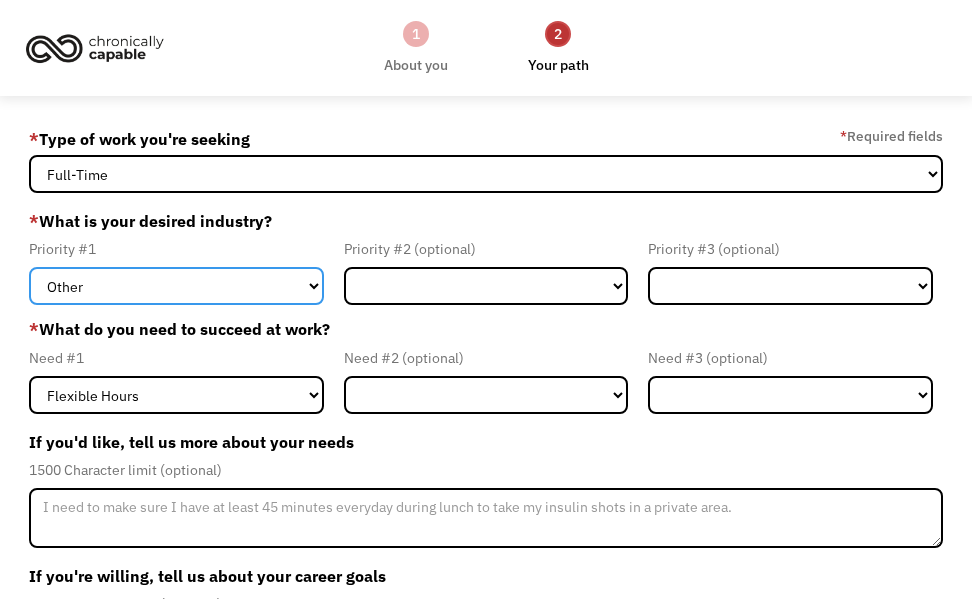click on "Government Finance & Insurance Health & Social Care Tech & Engineering Creative & Design Administrative Education Other" at bounding box center (176, 286) 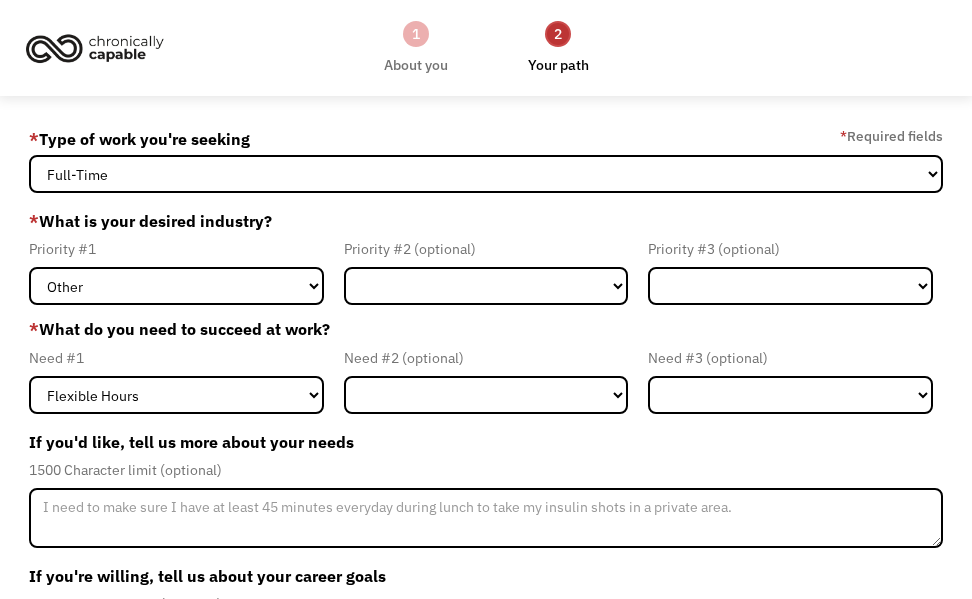 click on "If you'd like, tell us more about your needs" at bounding box center (486, 442) 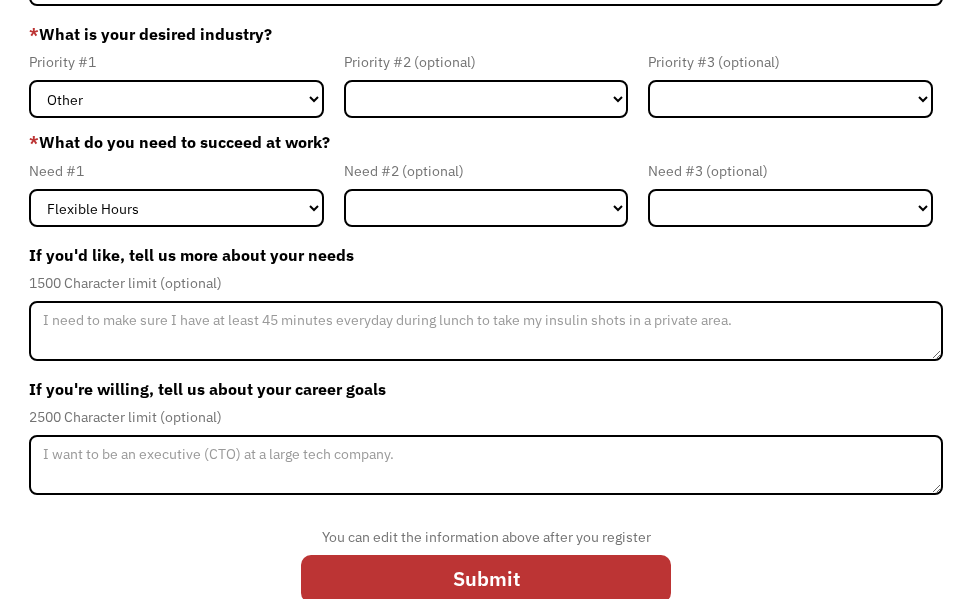 scroll, scrollTop: 200, scrollLeft: 0, axis: vertical 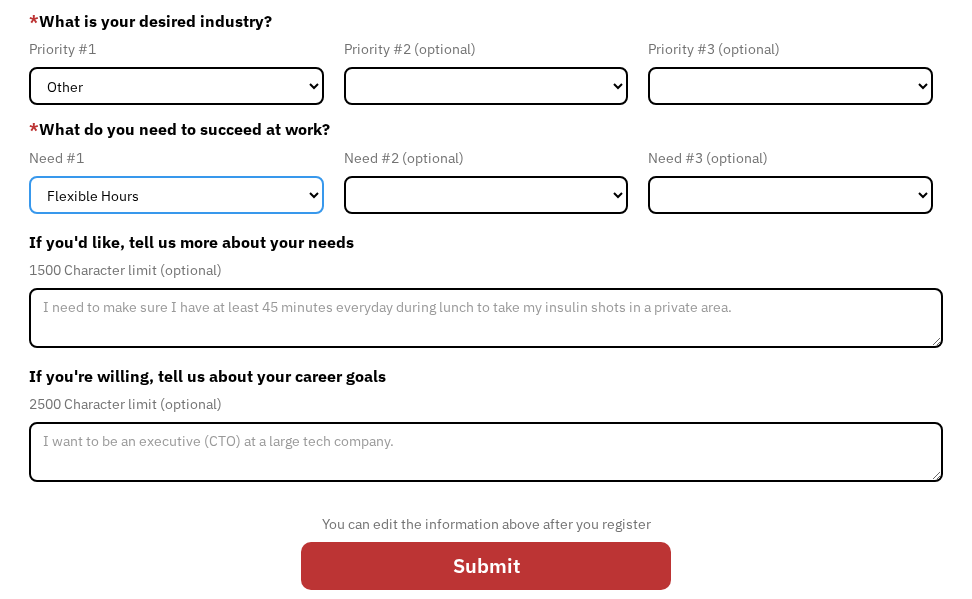 click on "Flexible Hours Remote Work Service Animal On-site Accommodations Visual Support Hearing Support Other" at bounding box center [176, 195] 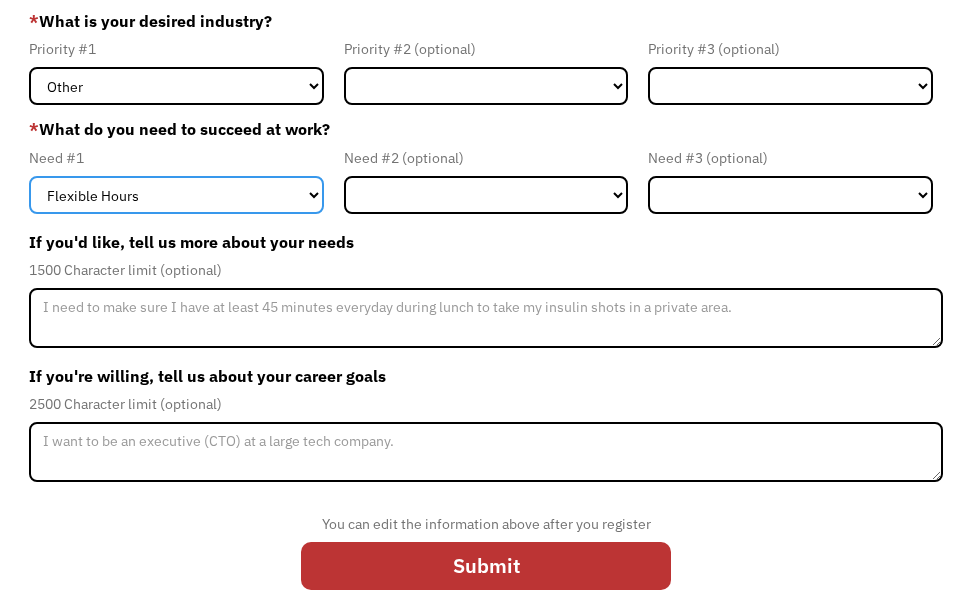 select on "Remote Work" 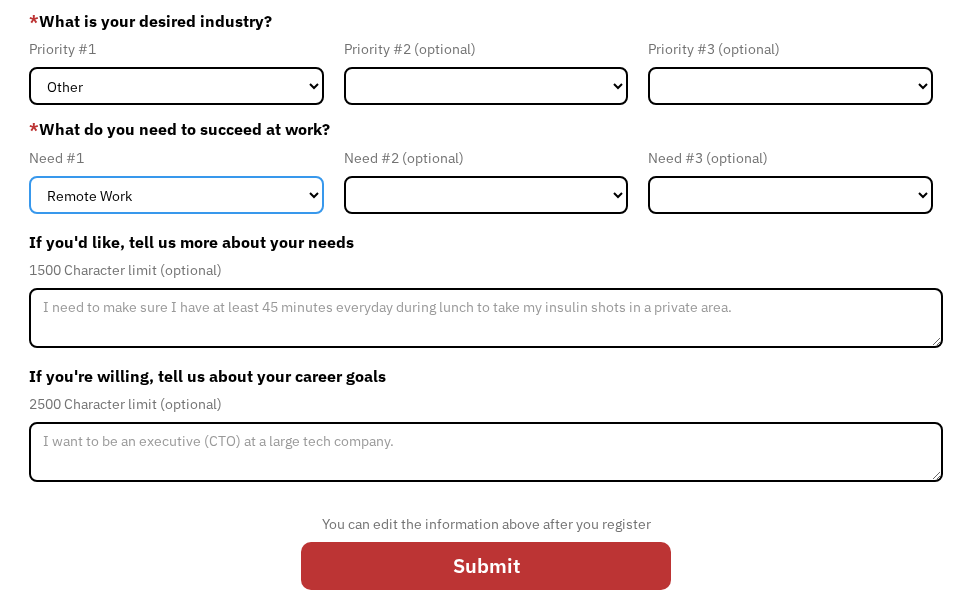 click on "Flexible Hours Remote Work Service Animal On-site Accommodations Visual Support Hearing Support Other" at bounding box center (176, 195) 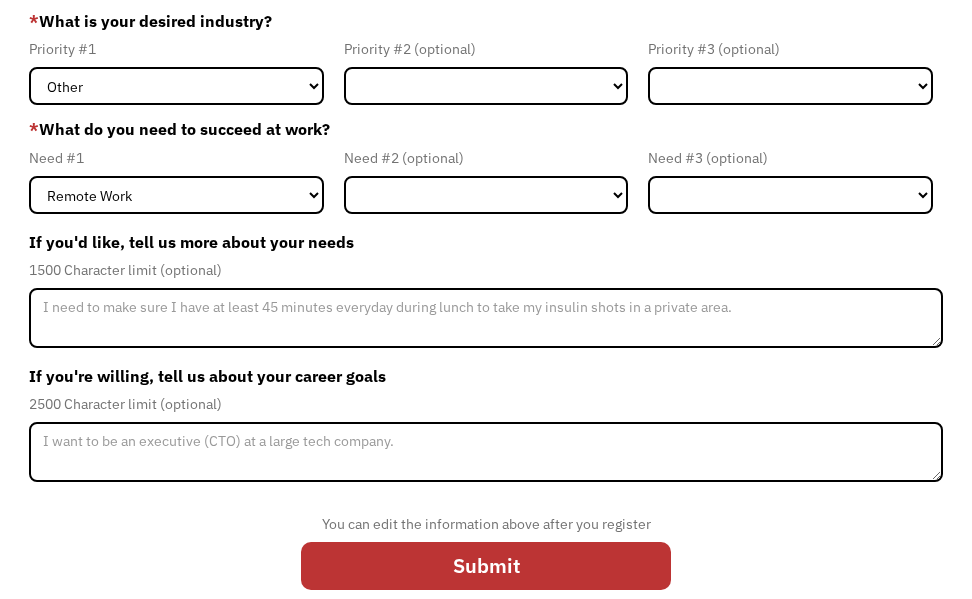 click on "If you'd like, tell us more about your needs" at bounding box center [486, 242] 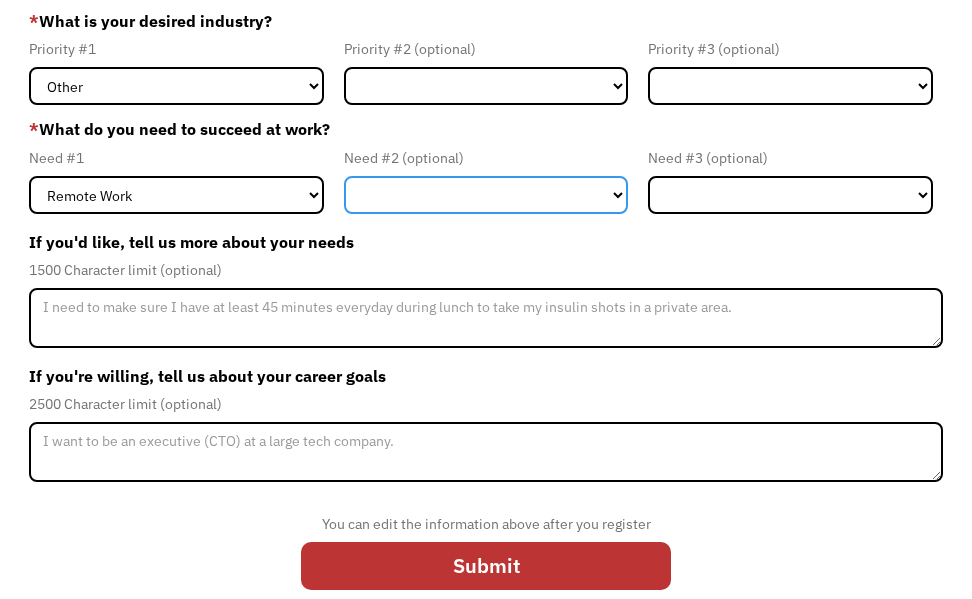 click on "Flexible Hours Remote Work Service Animal On-site Accommodations Visual Support Hearing Support Other" at bounding box center (486, 195) 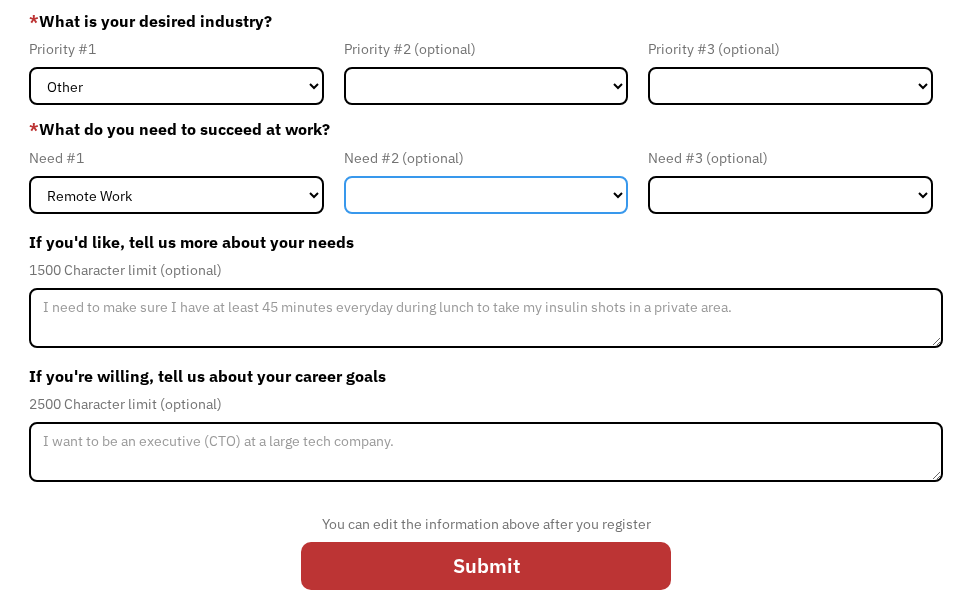 select on "Flexible Hours" 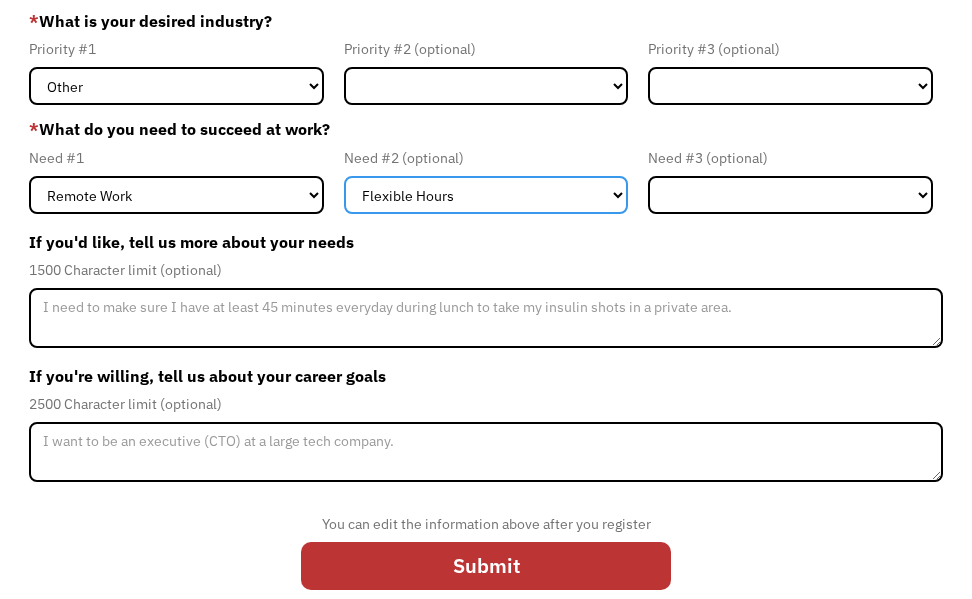 click on "Flexible Hours Remote Work Service Animal On-site Accommodations Visual Support Hearing Support Other" at bounding box center [486, 195] 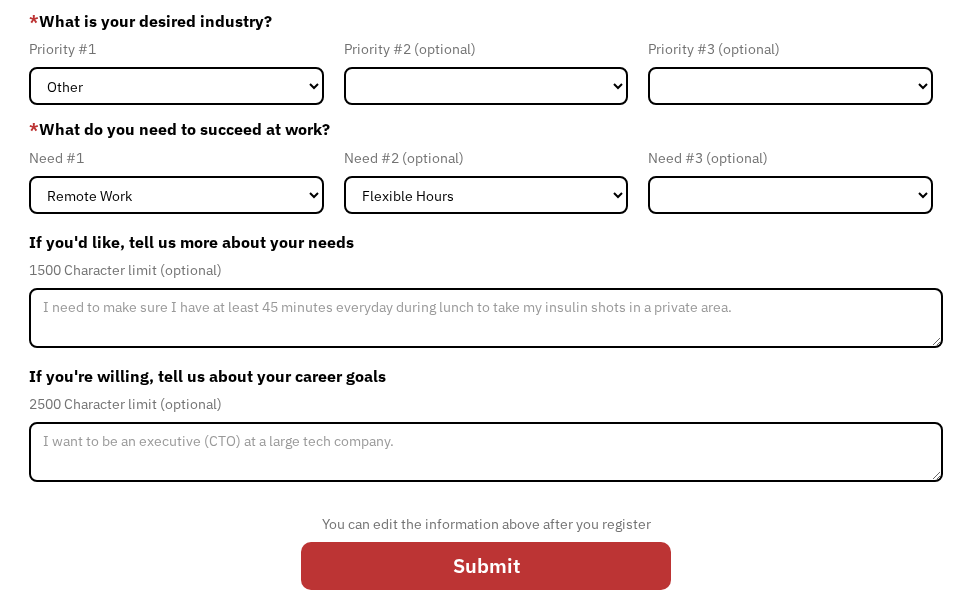 click on "If you'd like, tell us more about your needs" at bounding box center [486, 242] 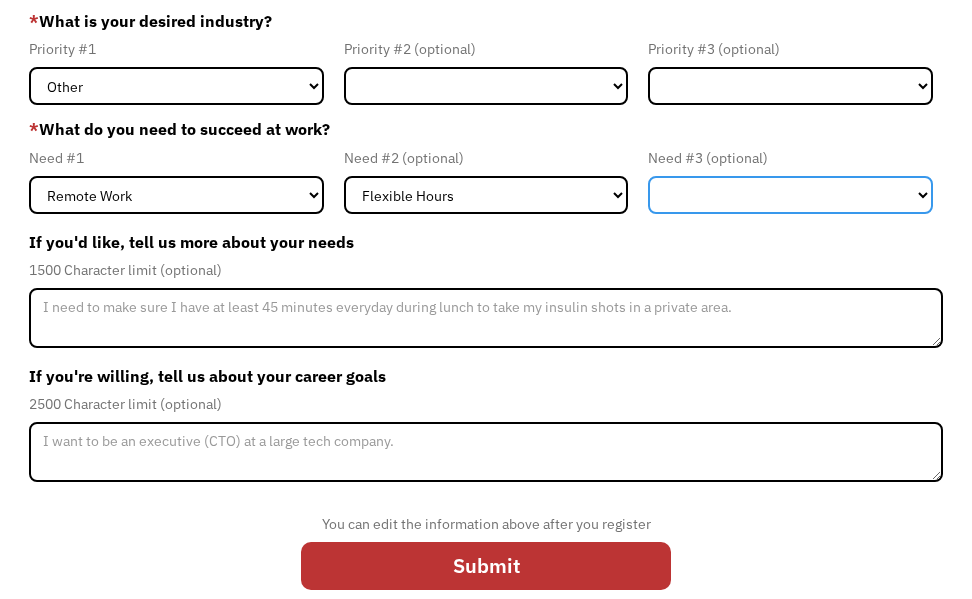 click on "Flexible Hours Remote Work Service Animal On-site Accommodations Visual Support Hearing Support Other" at bounding box center (790, 195) 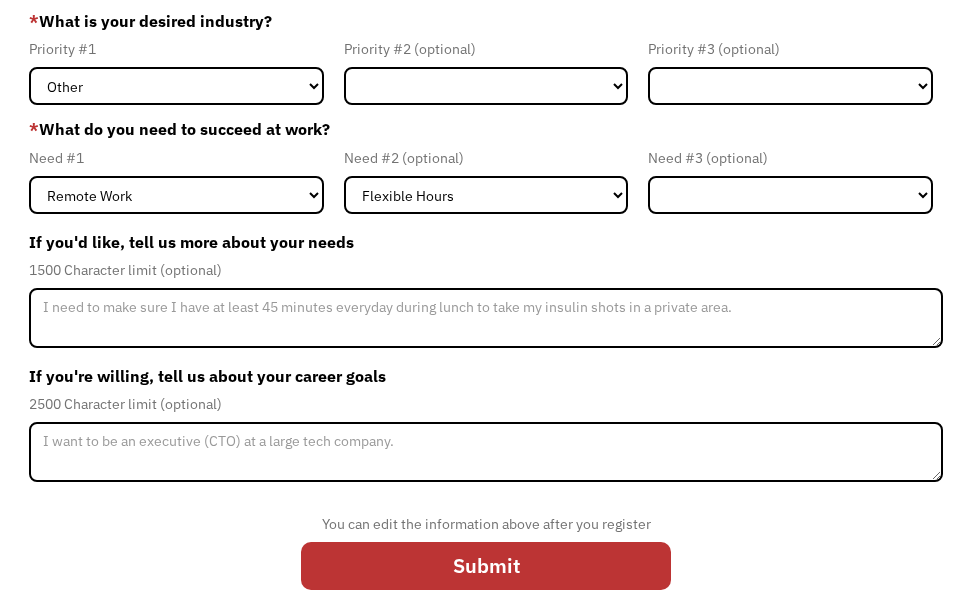 click on "1500 Character limit (optional)" at bounding box center [486, 270] 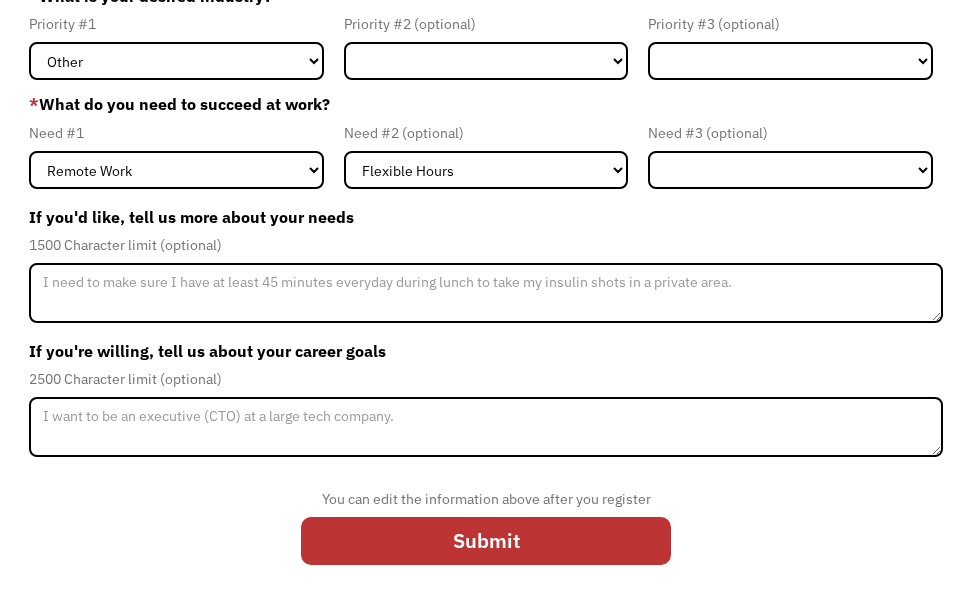 scroll, scrollTop: 230, scrollLeft: 0, axis: vertical 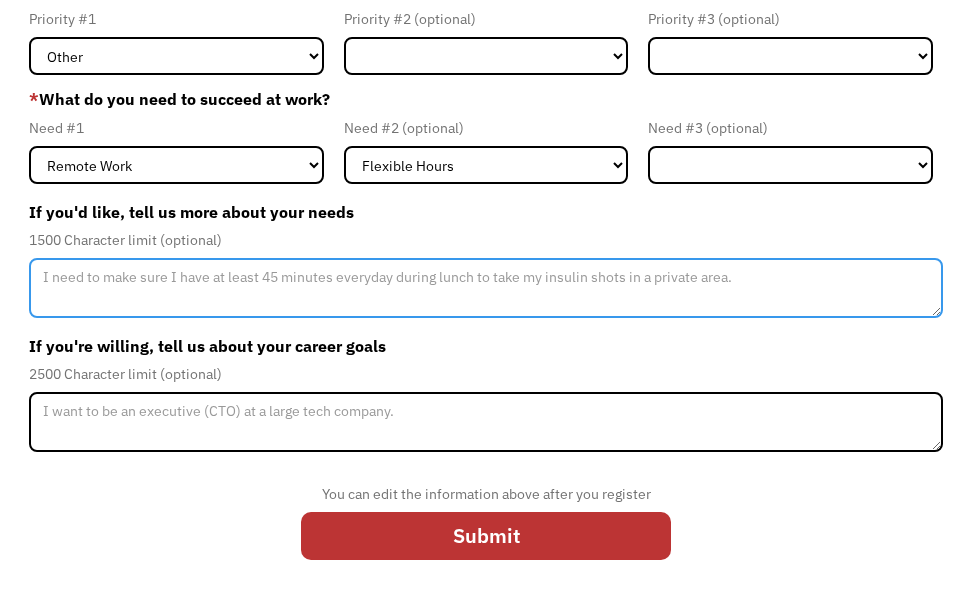 click at bounding box center [486, 288] 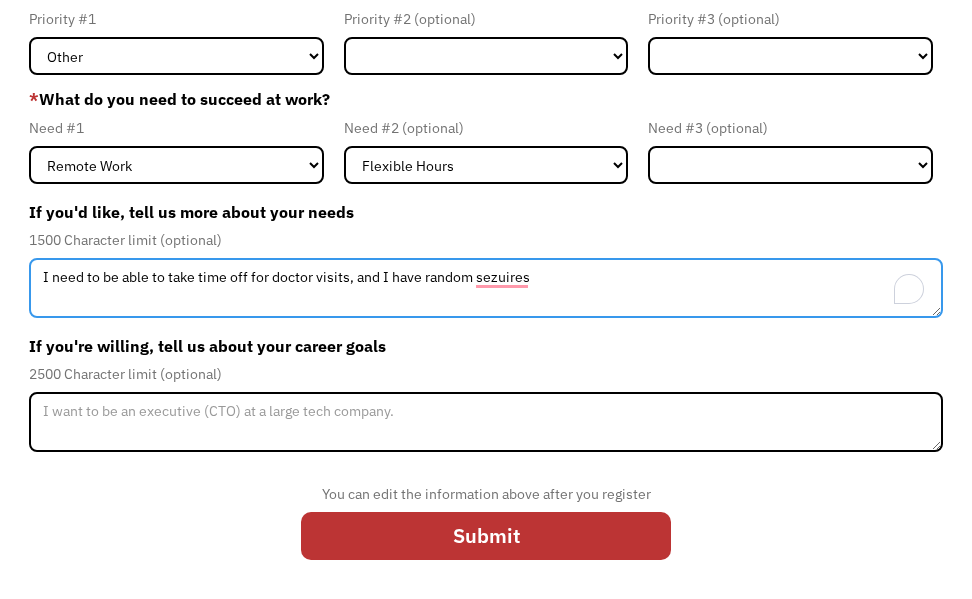 click on "I need to be able to take time off for doctor visits, and I have random sezuires" at bounding box center [486, 288] 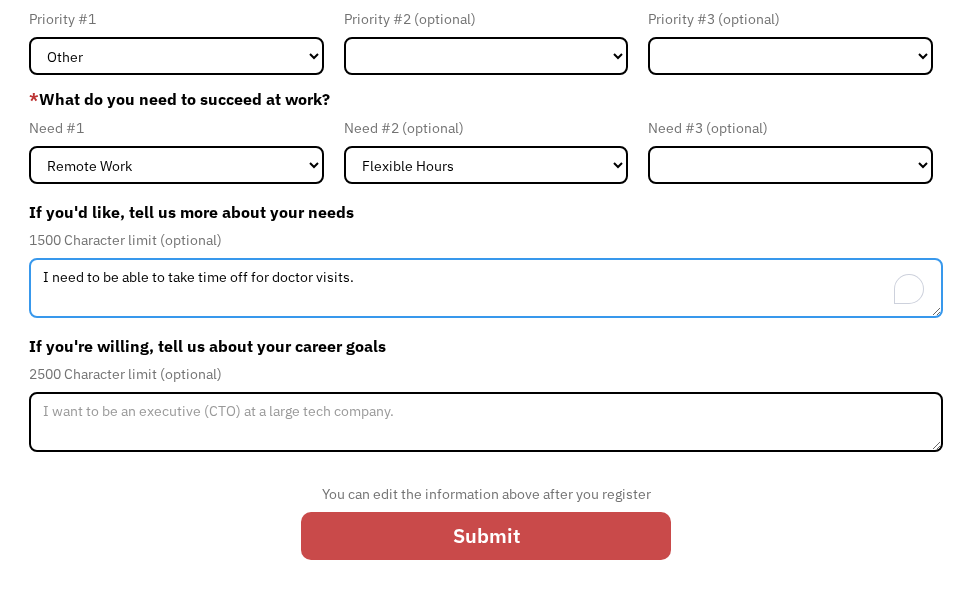 type on "I need to be able to take time off for doctor visits." 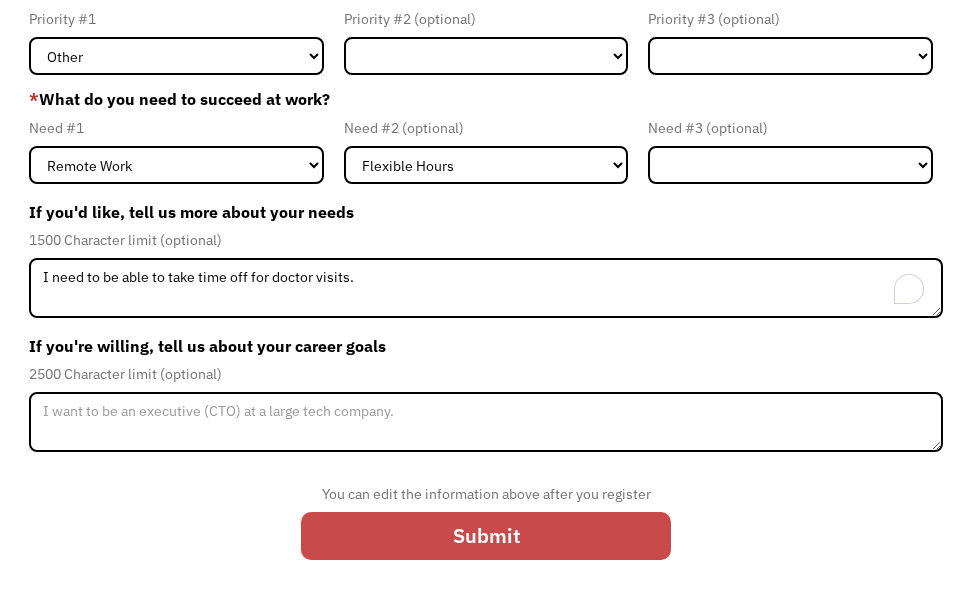 click on "Submit" at bounding box center (486, 536) 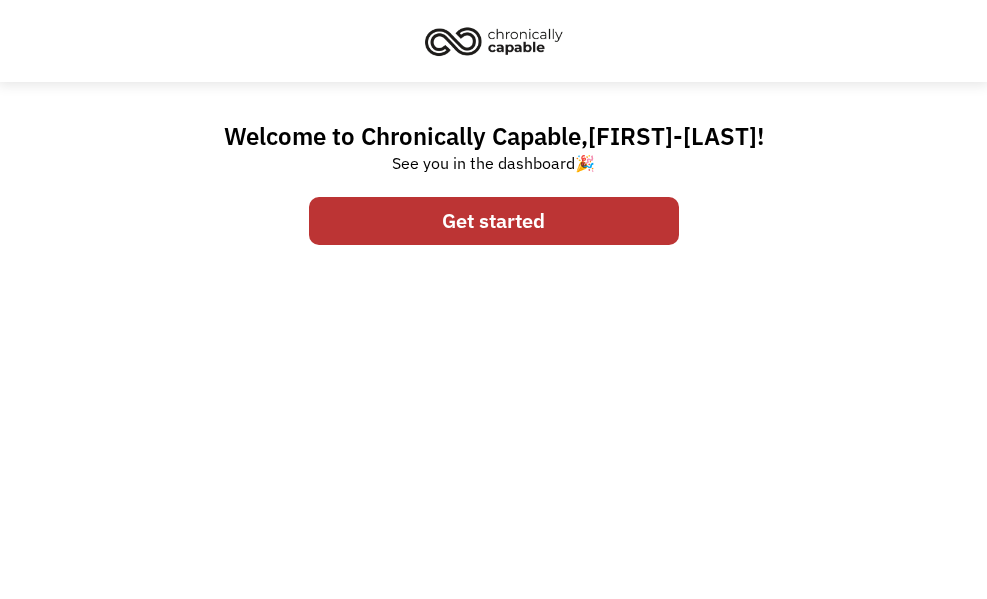 scroll, scrollTop: 0, scrollLeft: 0, axis: both 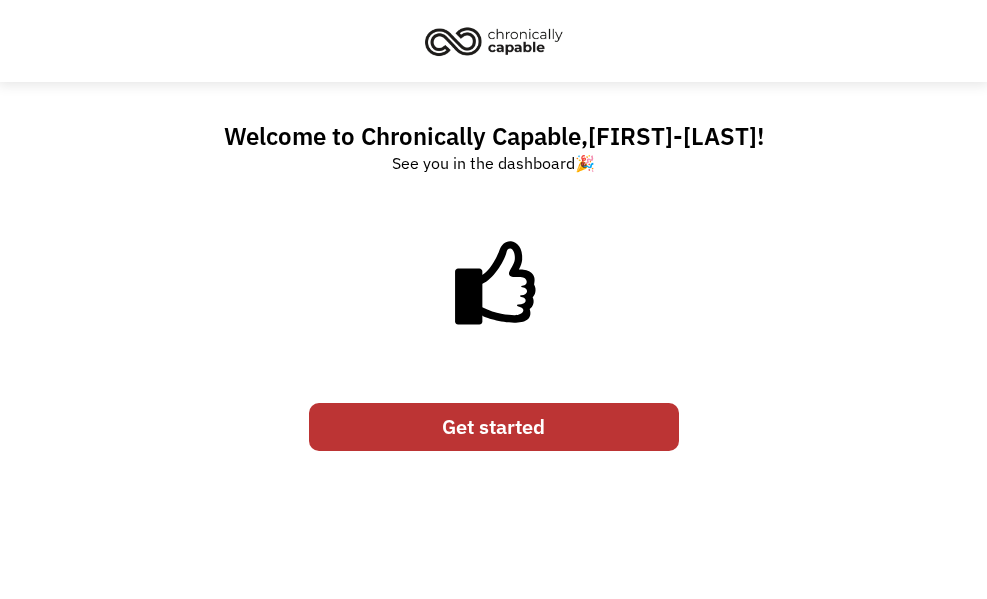 click on "Get started" at bounding box center [494, 427] 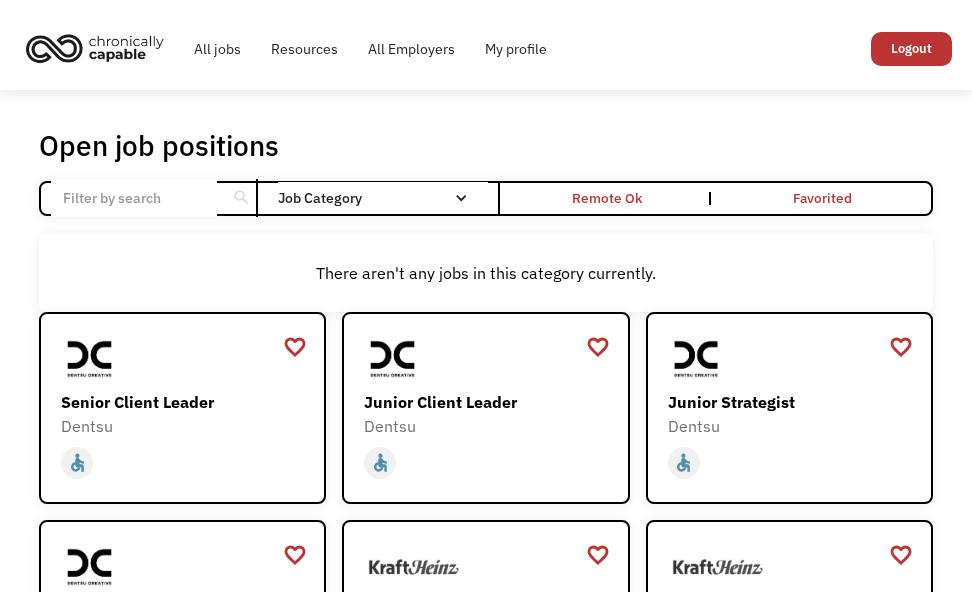 scroll, scrollTop: 0, scrollLeft: 0, axis: both 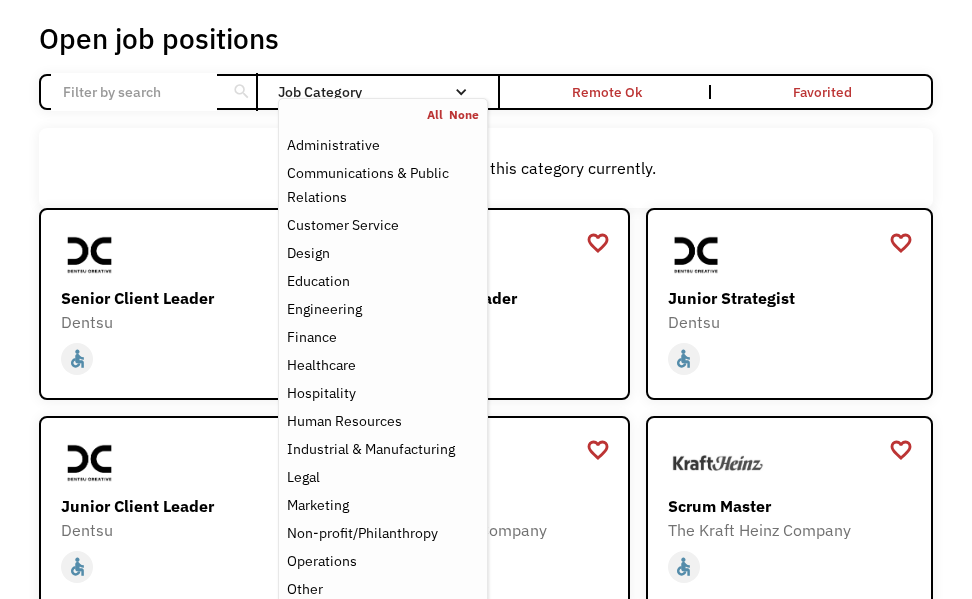 click on "Job Category" at bounding box center (383, 92) 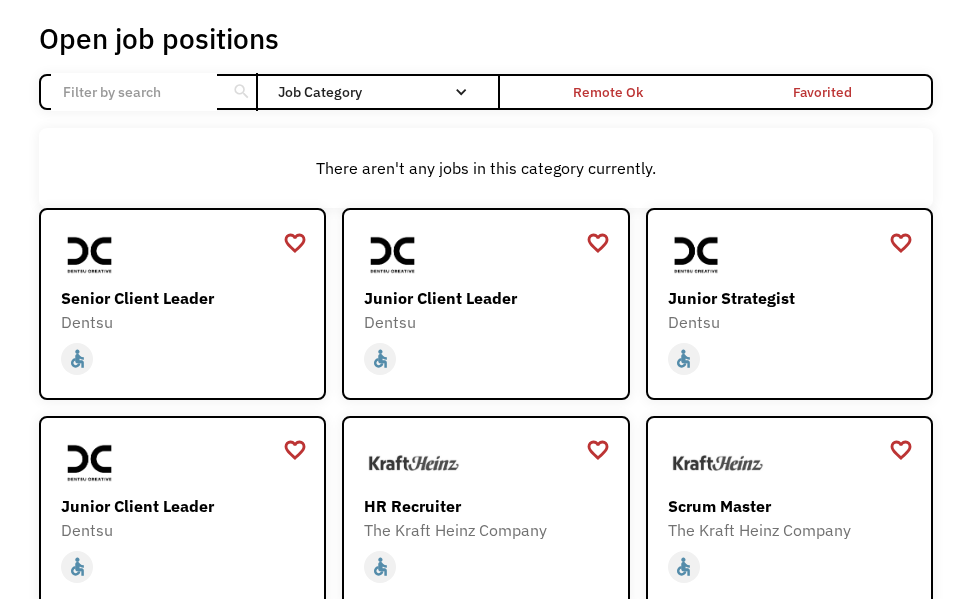 click on "Remote Ok" at bounding box center [607, 92] 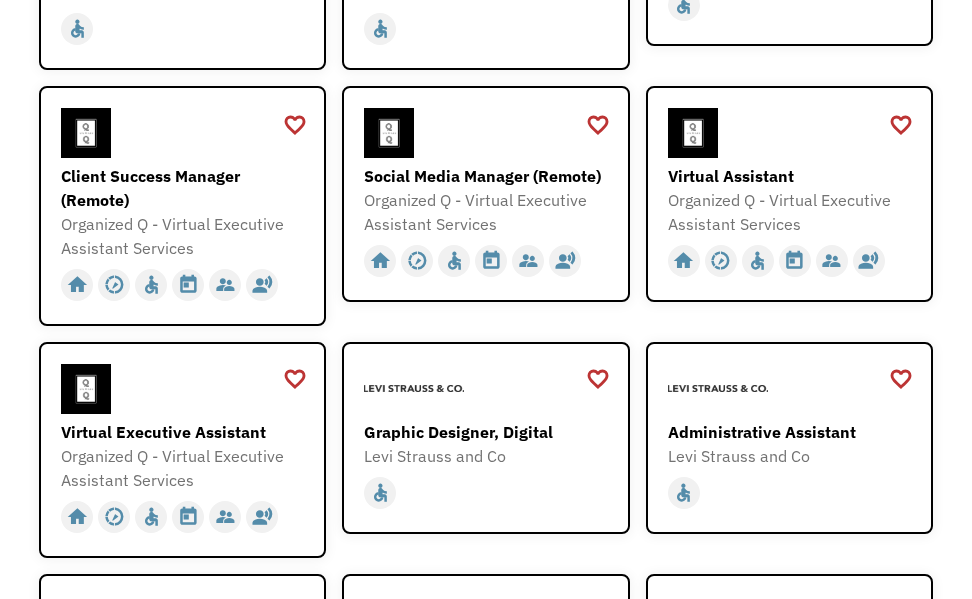 scroll, scrollTop: 800, scrollLeft: 0, axis: vertical 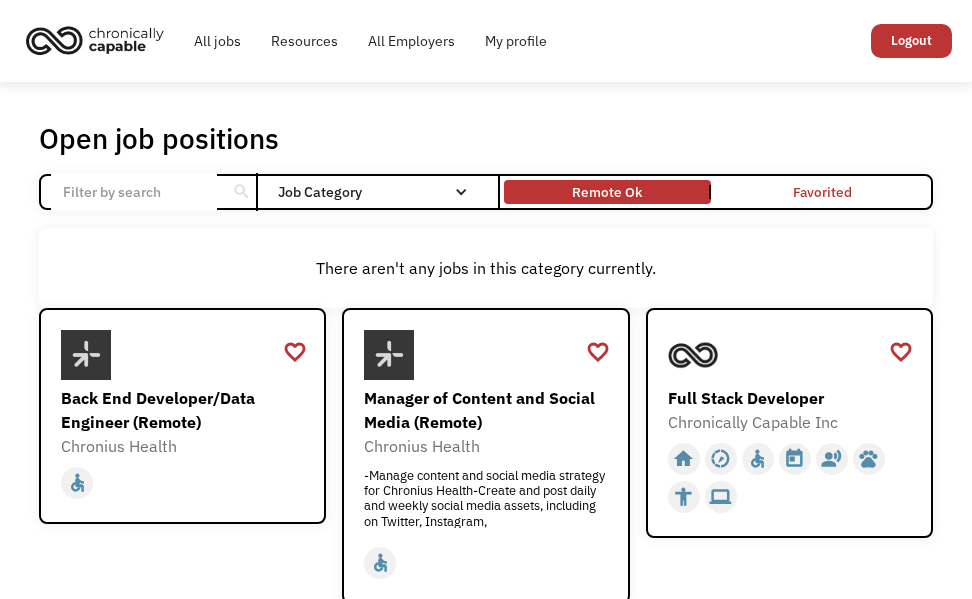 click at bounding box center [95, 40] 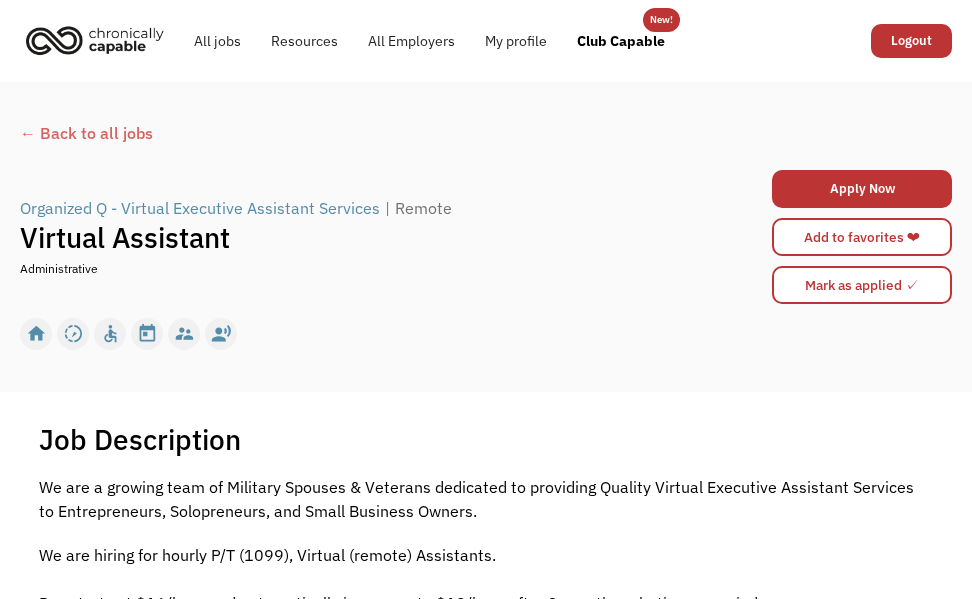 scroll, scrollTop: 0, scrollLeft: 0, axis: both 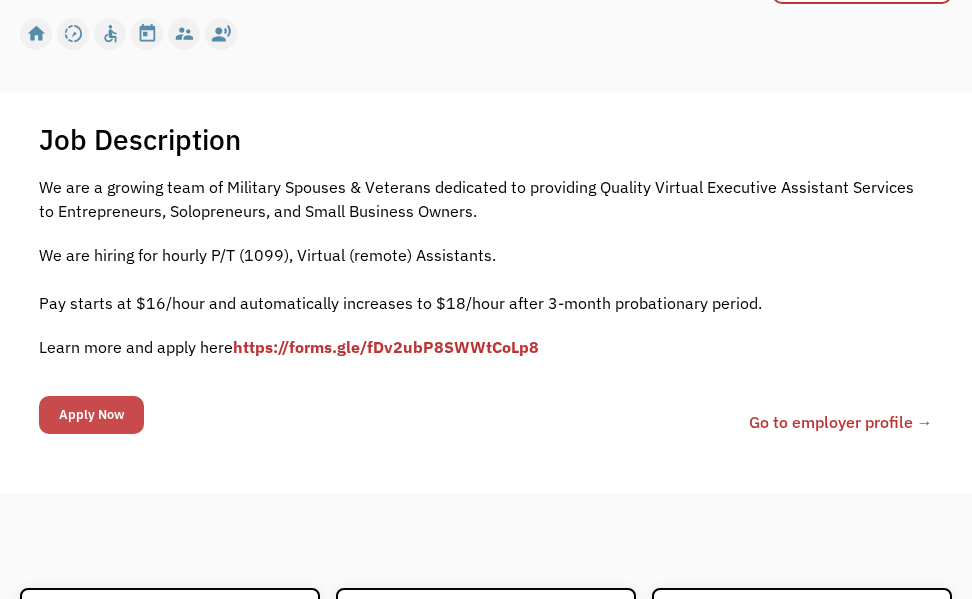 click on "Apply Now" at bounding box center (91, 415) 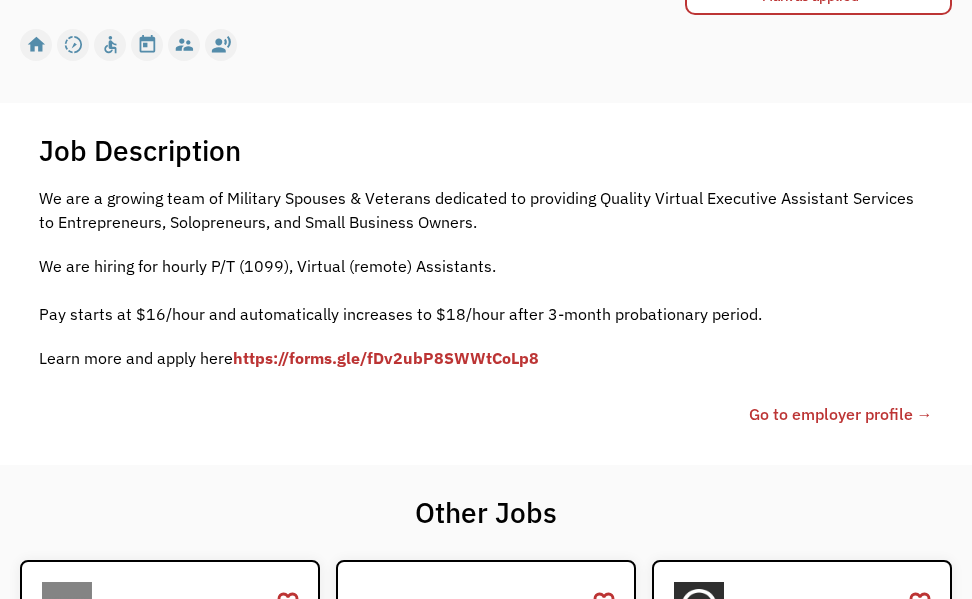 scroll, scrollTop: 288, scrollLeft: 0, axis: vertical 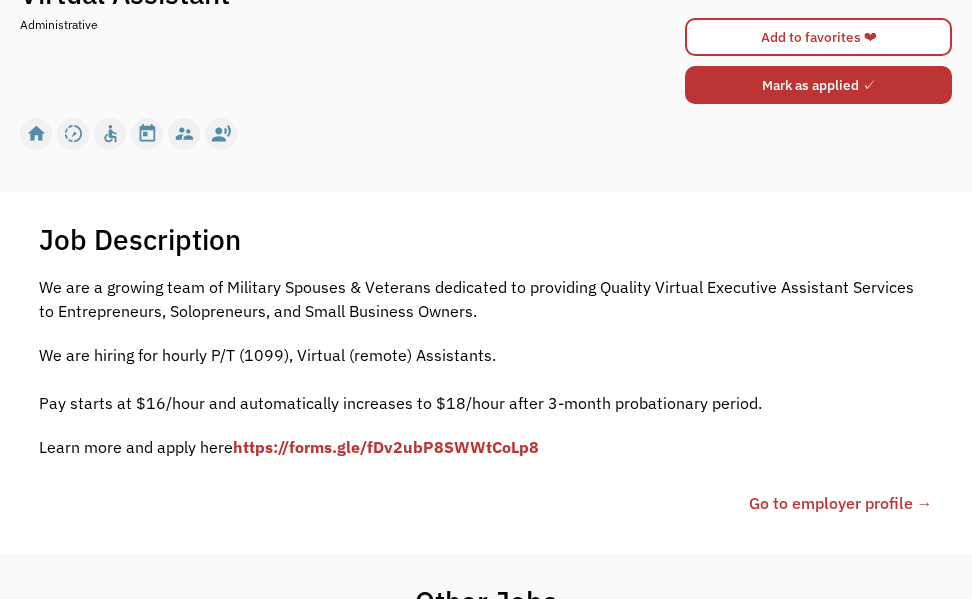 click on "Mark as applied ✓" at bounding box center (818, 85) 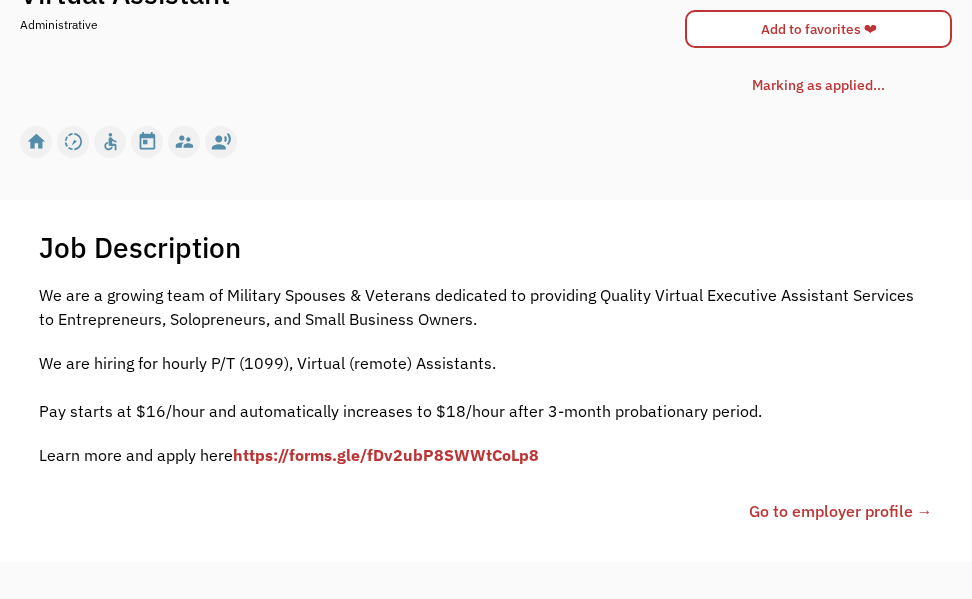 scroll, scrollTop: 288, scrollLeft: 0, axis: vertical 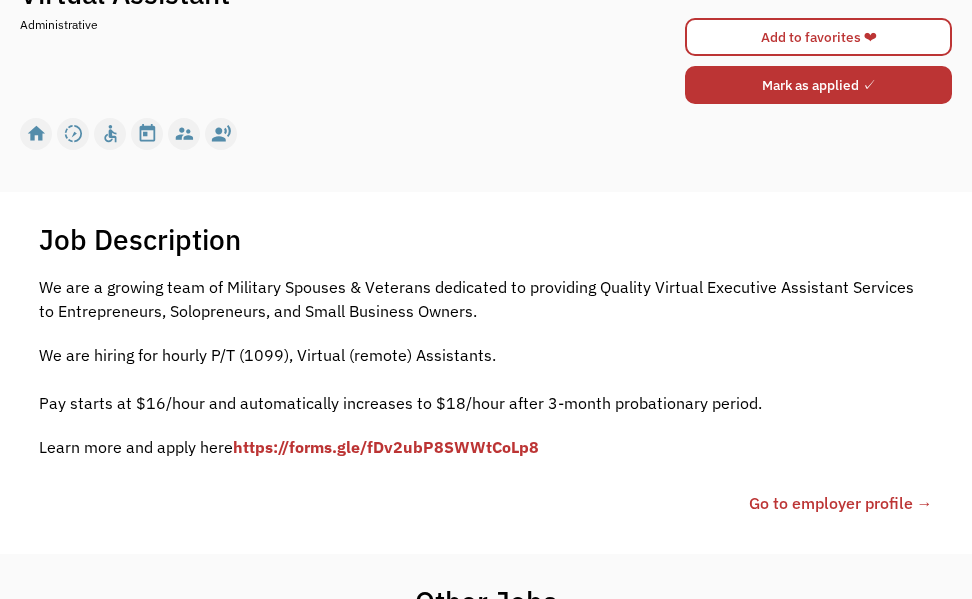 click on "Mark as applied ✓" at bounding box center [818, 85] 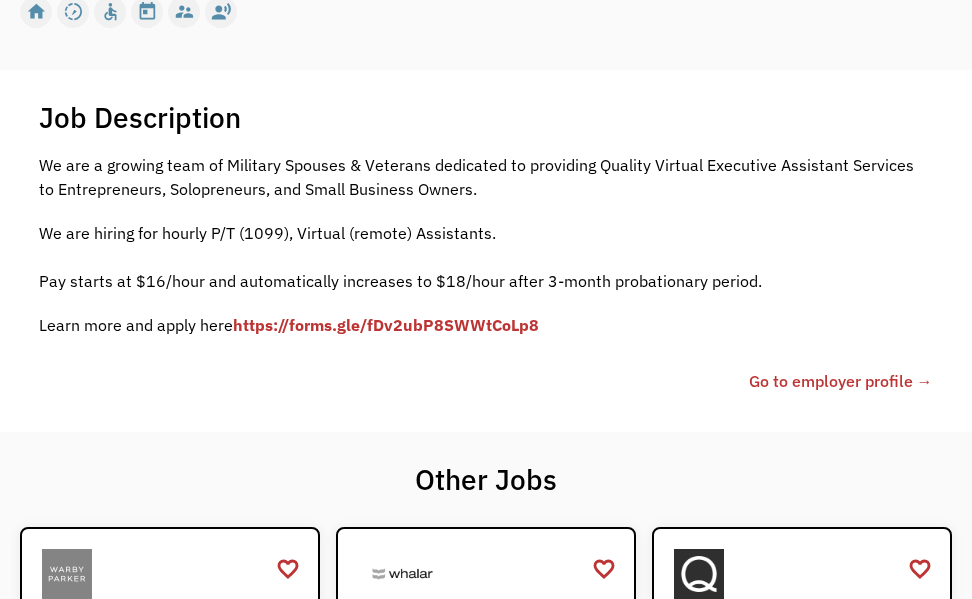 scroll, scrollTop: 388, scrollLeft: 0, axis: vertical 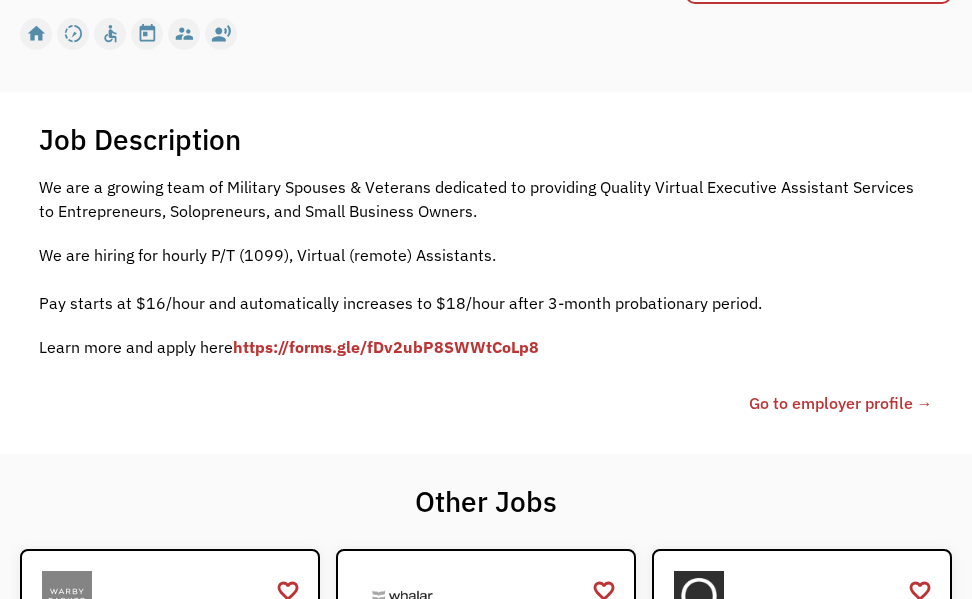 click on "https://forms.gle/fDv2ubP8SWWtCoLp8" at bounding box center (386, 347) 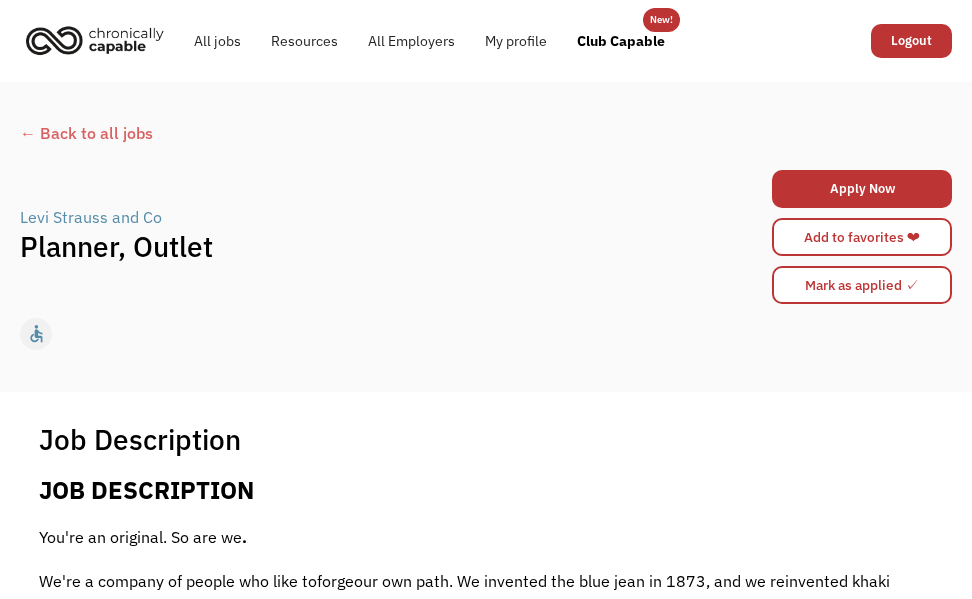 scroll, scrollTop: 0, scrollLeft: 0, axis: both 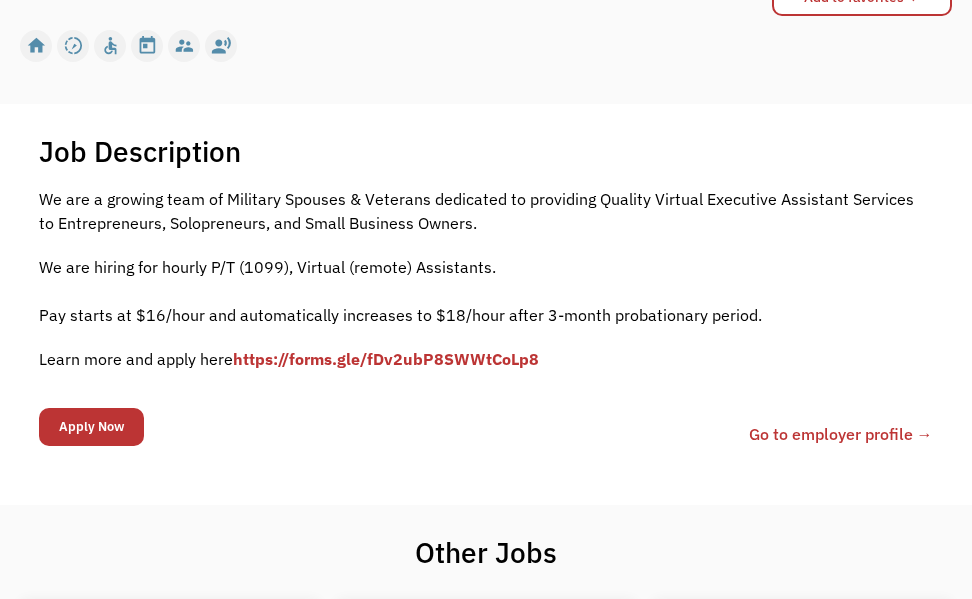 click on "Go to employer profile →" at bounding box center (841, 434) 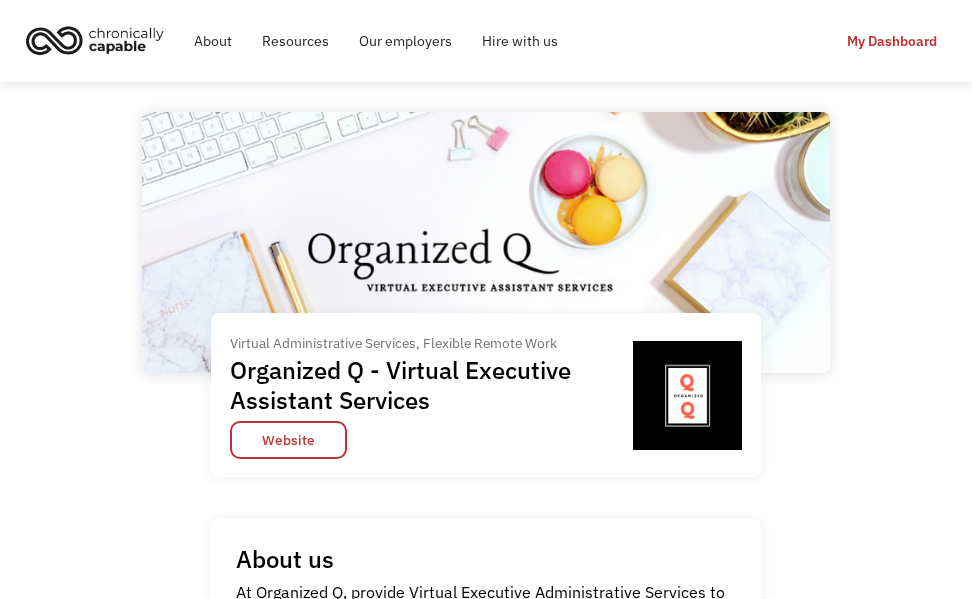 scroll, scrollTop: 289, scrollLeft: 0, axis: vertical 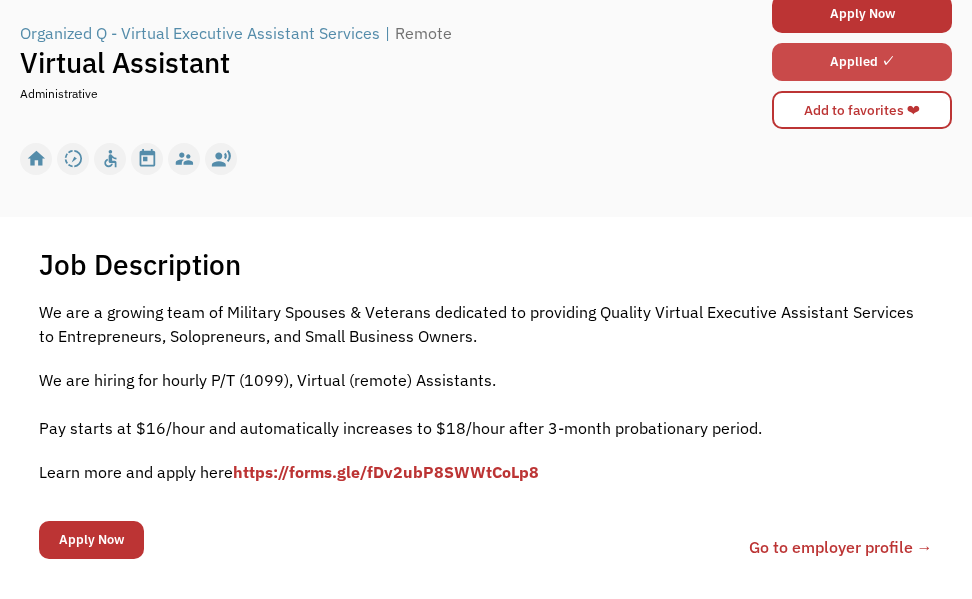 click on "Applied ✓" at bounding box center (862, 62) 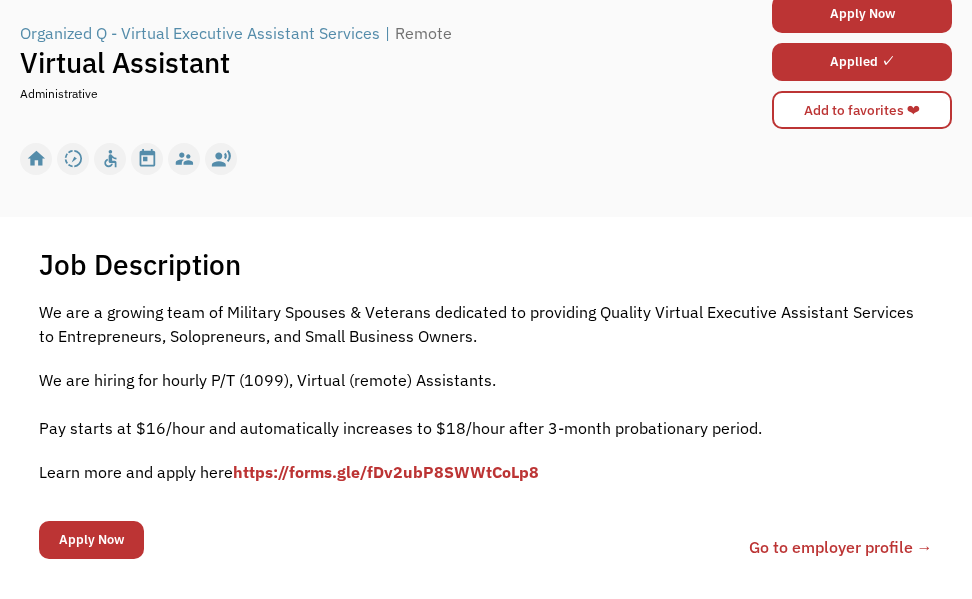 scroll, scrollTop: 75, scrollLeft: 0, axis: vertical 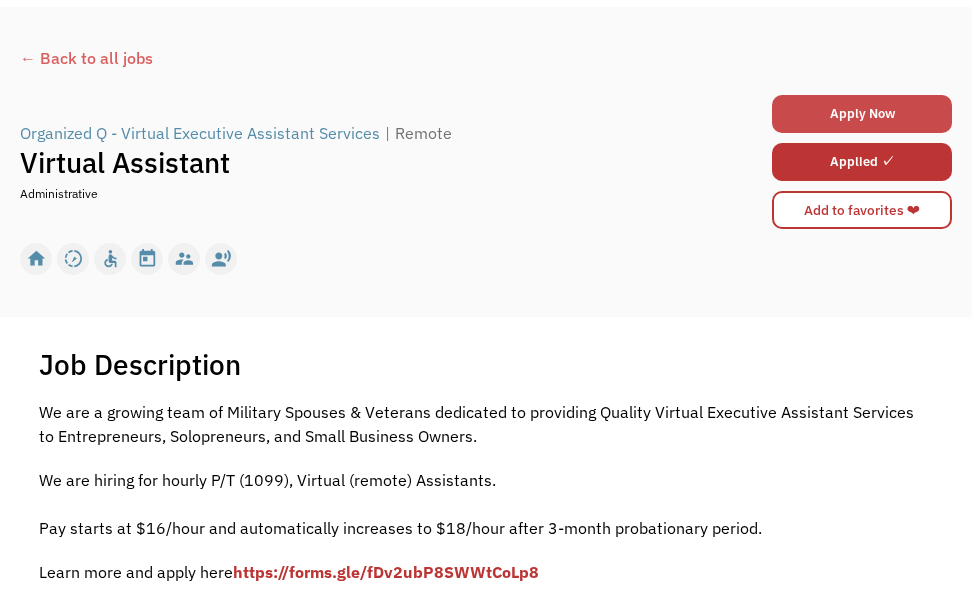 click on "Apply Now" at bounding box center [862, 114] 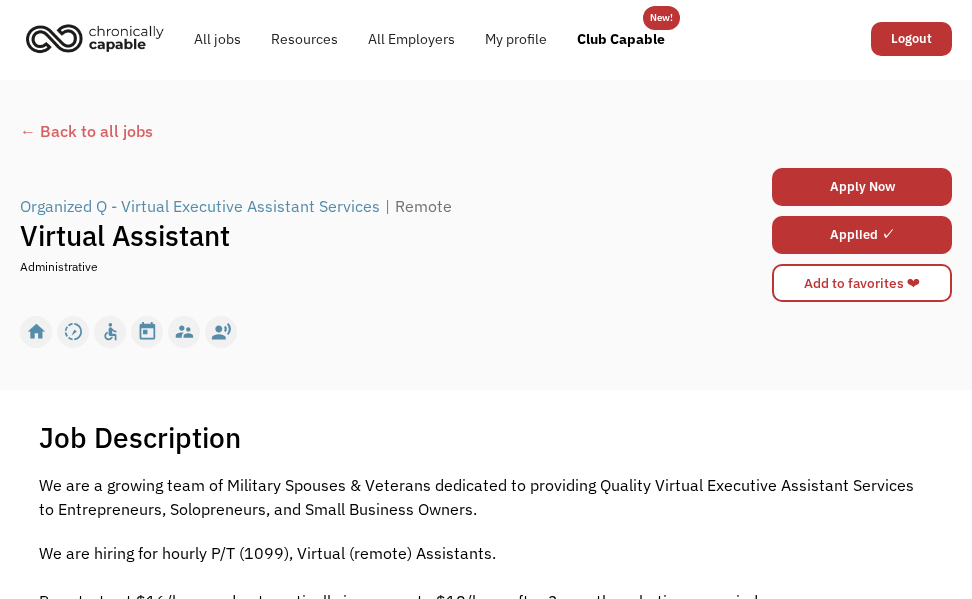 scroll, scrollTop: 0, scrollLeft: 0, axis: both 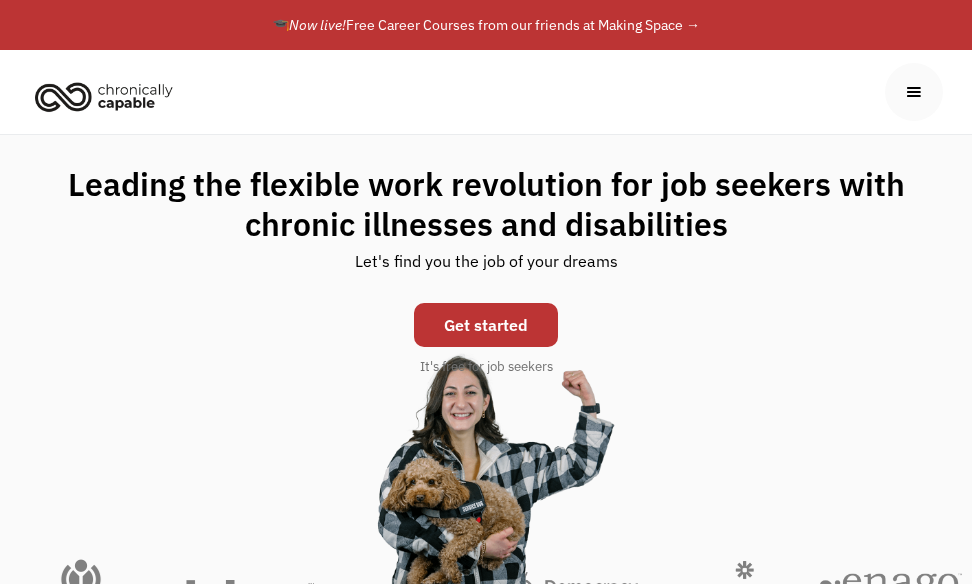 click on "About Job Seekers info Our employers Learn more about our partners verified_user Job Seeker FAQs Your questions, answered help_center Blog All our stories in one place assignment Resources Career guidance, support, and more  Free Resources Learn to code with Flatiron School:  Click for Details 💻 Resource #2 Employers check_circle_outline Hire with us Get the most out of the platform live_help Employer FAQs All your questions, answered people Refer an employer Refer and earn Download free HR resources Resources favorite Mobile Link 1 Explore and Learn favorite Mobile Link 2 Explore and Learn favorite Mobile Link 3 Explore and Learn Sign Up Login" at bounding box center (486, 92) 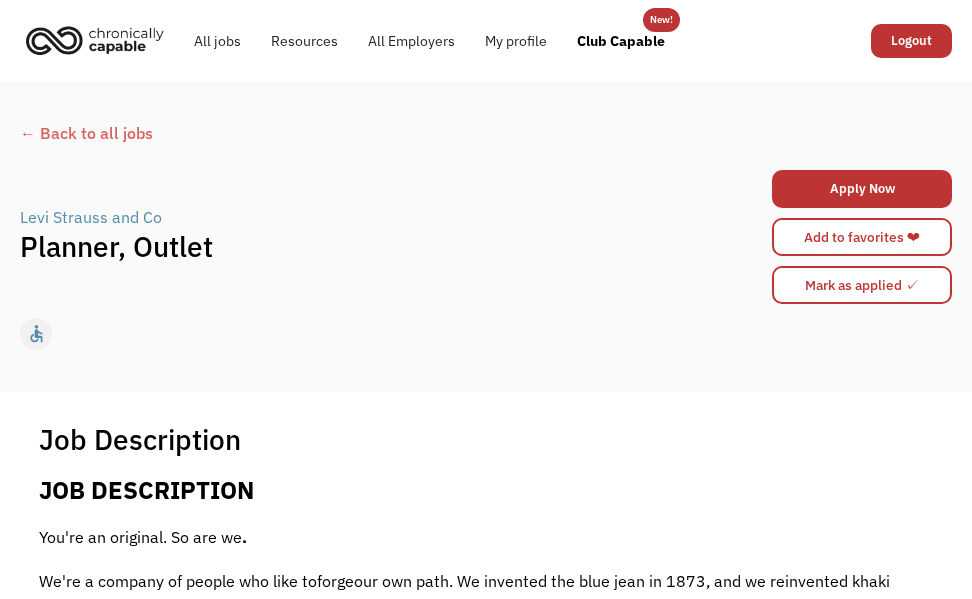 scroll, scrollTop: 0, scrollLeft: 0, axis: both 